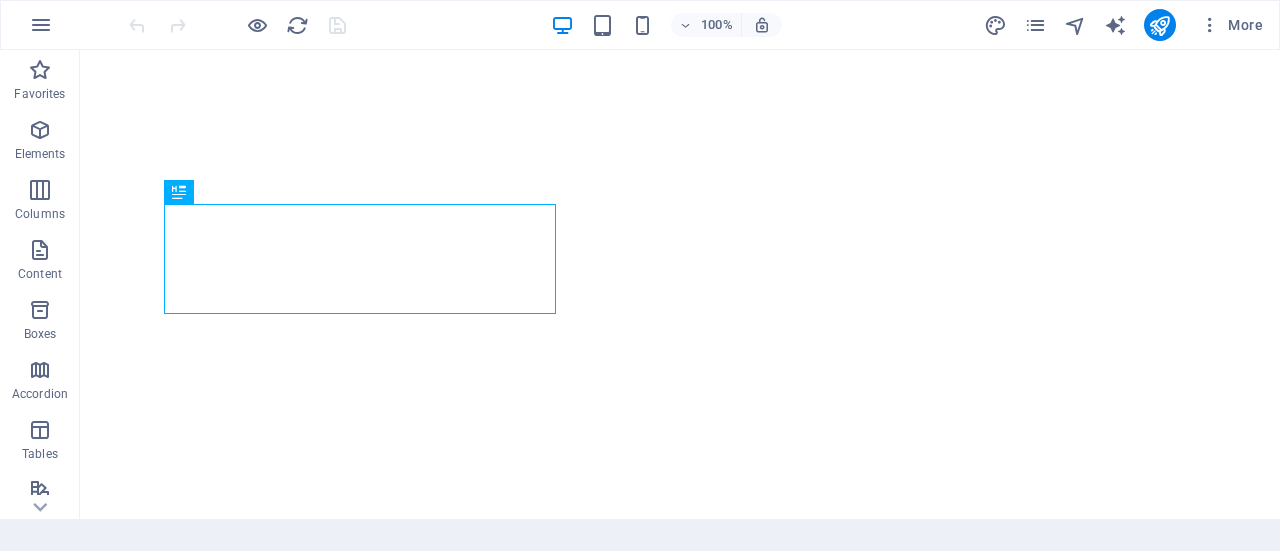 scroll, scrollTop: 0, scrollLeft: 0, axis: both 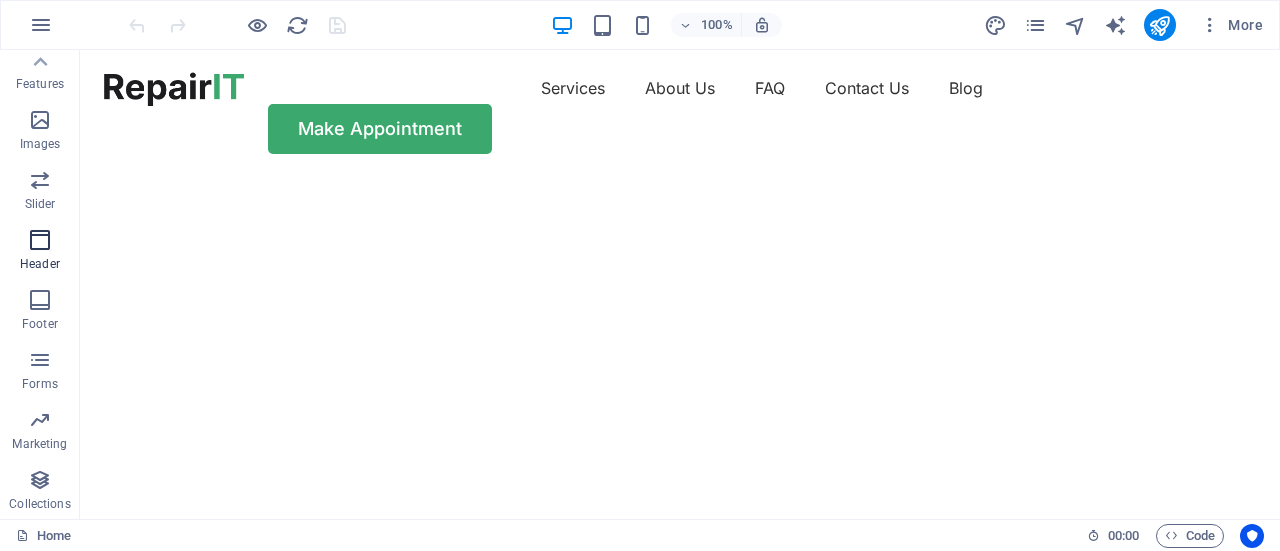 click at bounding box center [40, 240] 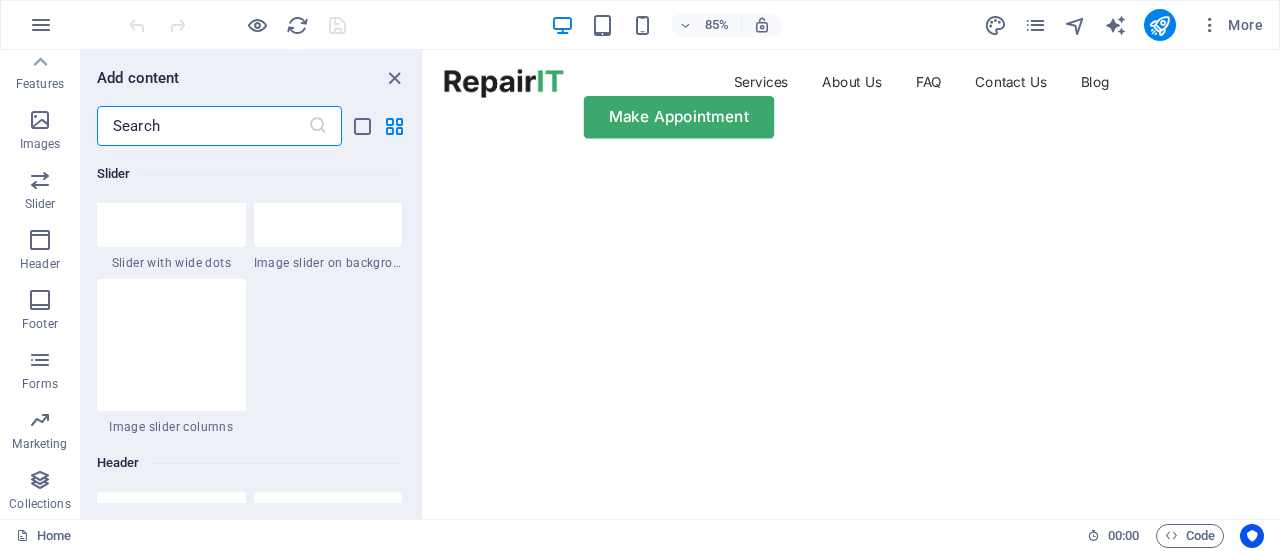 scroll, scrollTop: 12042, scrollLeft: 0, axis: vertical 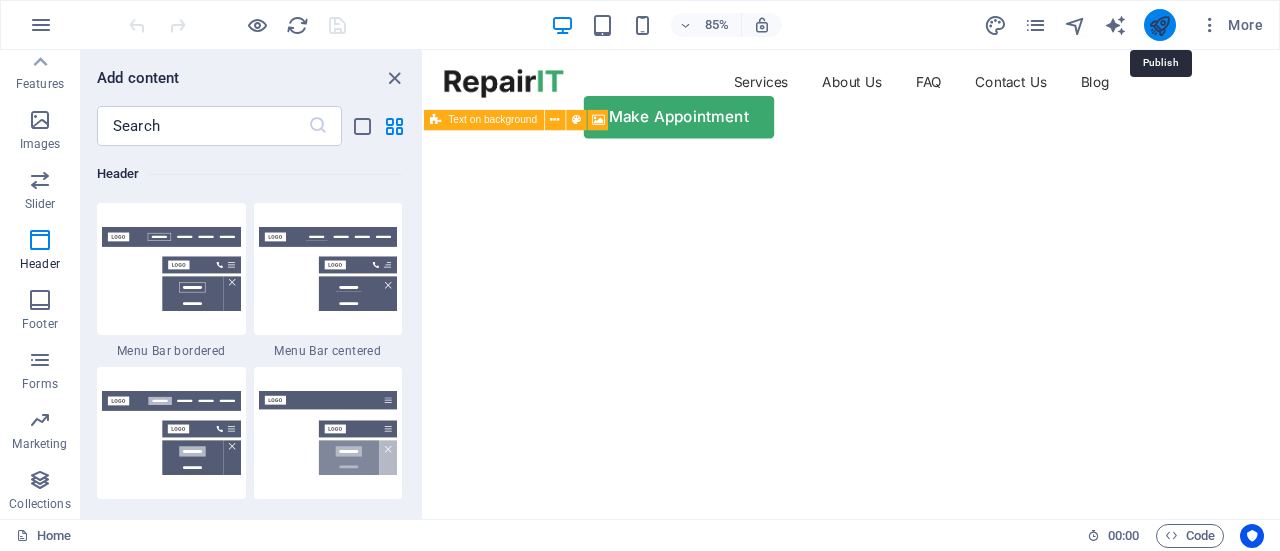 click at bounding box center (1159, 25) 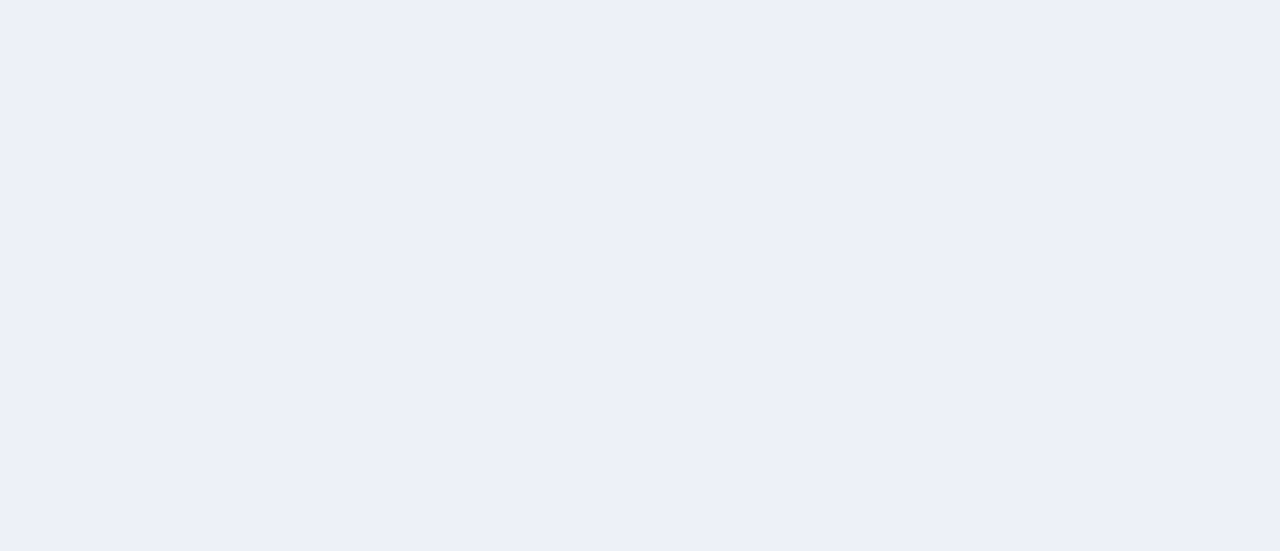 scroll, scrollTop: 0, scrollLeft: 0, axis: both 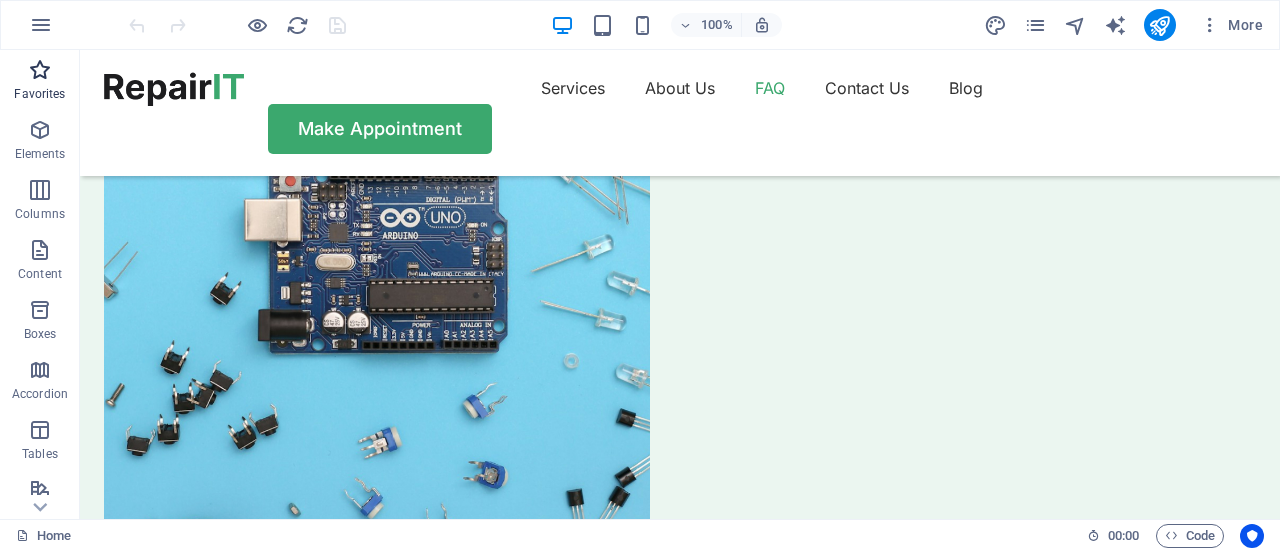 click at bounding box center [40, 70] 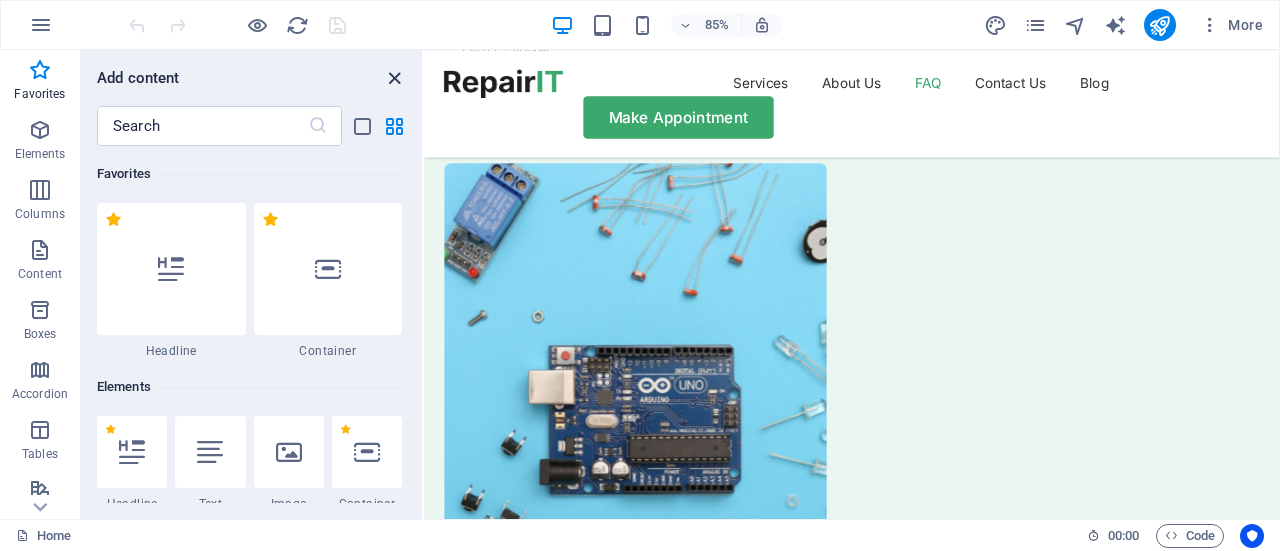 click at bounding box center [394, 78] 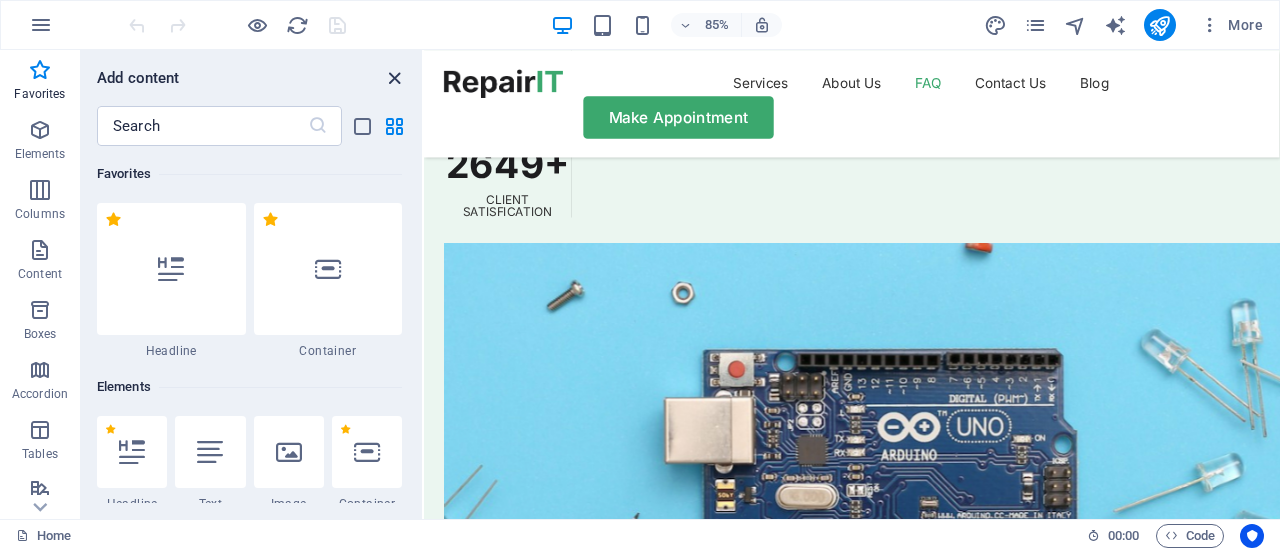 scroll, scrollTop: 5133, scrollLeft: 0, axis: vertical 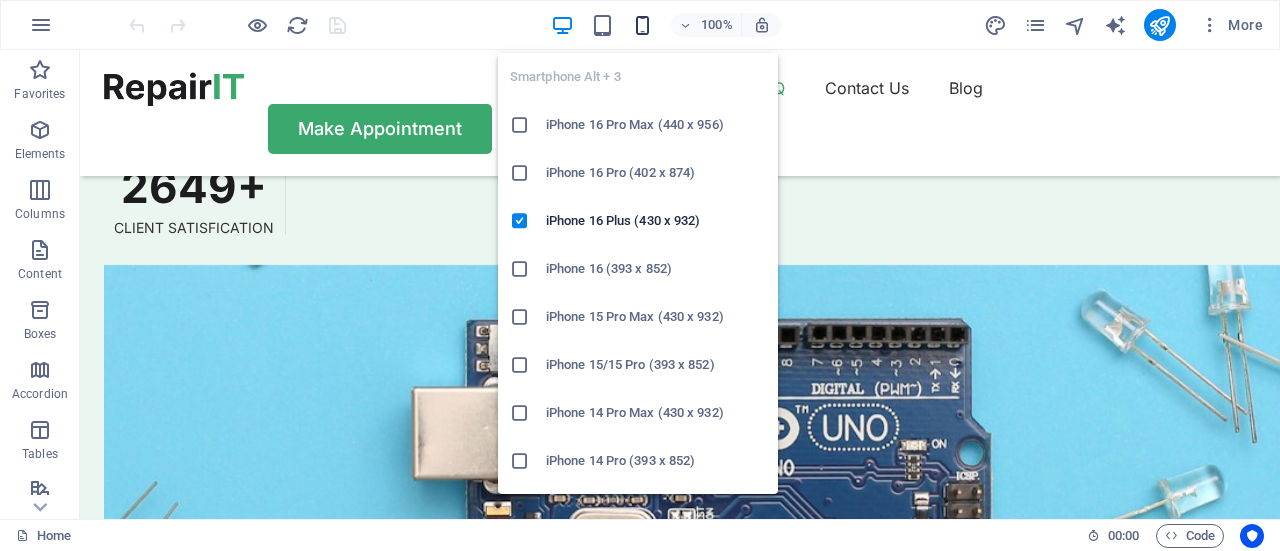 click at bounding box center [642, 25] 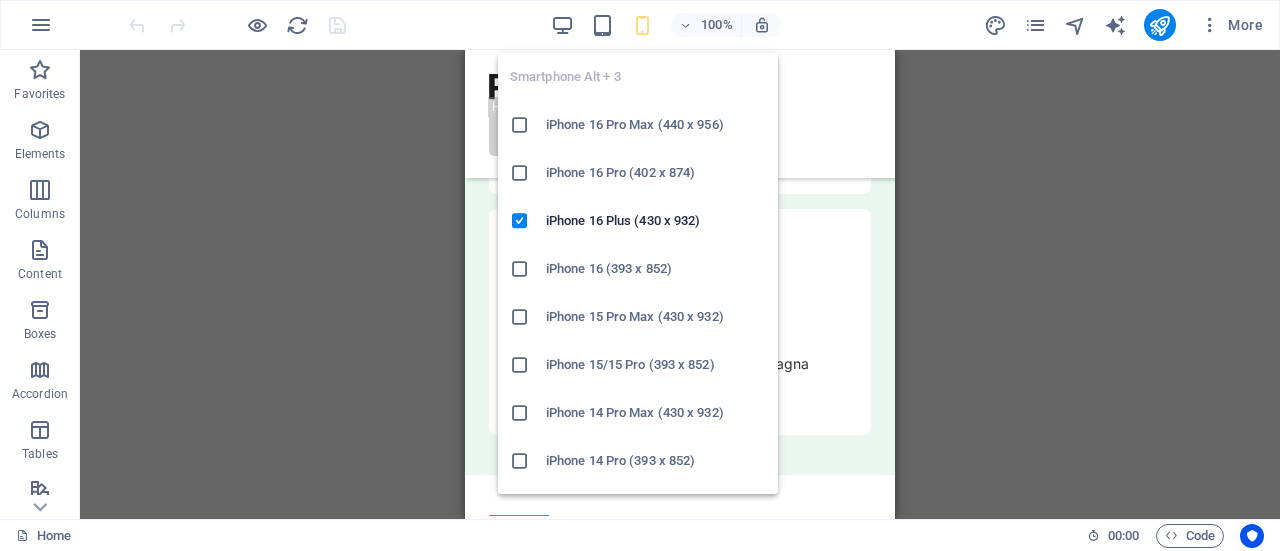 scroll, scrollTop: 5167, scrollLeft: 0, axis: vertical 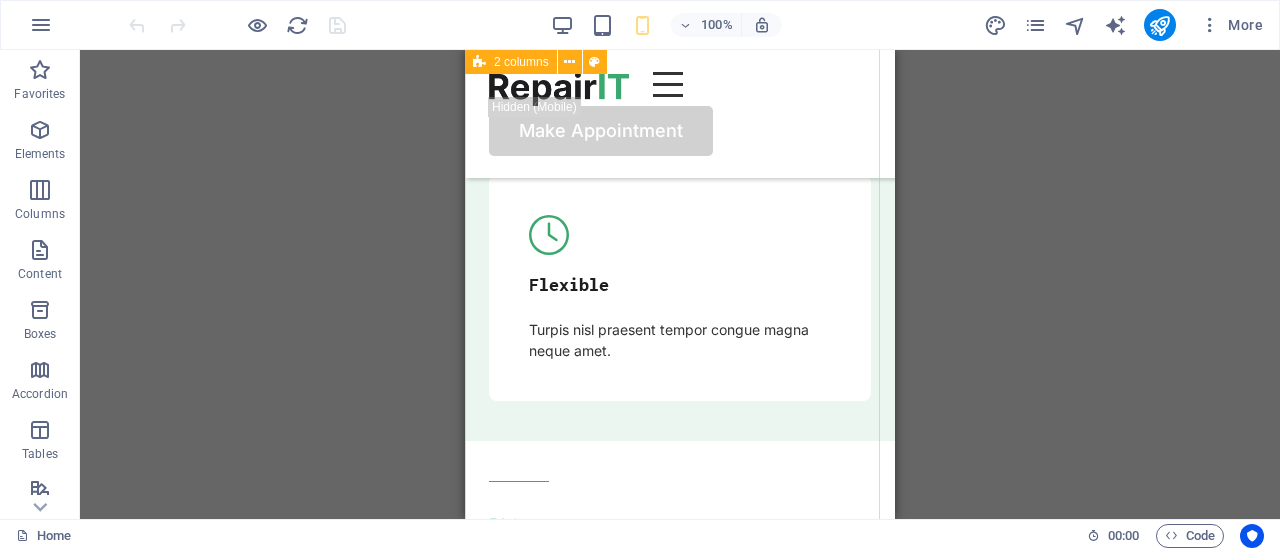 click on "FAQ Frequently Asked Questions What services does RepairIT cover? Sem morbi netus mauris purus eros blandit tristique at maecenas. Eu tellus enim cursus lectus nunc. Do you offer emergency repair? Sem morbi netus mauris purus eros blandit tristique at maecenas. Eu tellus enim cursus lectus nunc. Can I send my device to you? Sem morbi netus mauris purus eros blandit tristique at maecenas. Eu tellus enim cursus lectus nunc. Do you offer a warranty? Sem morbi netus mauris purus eros blandit tristique at maecenas. Eu tellus enim cursus lectus nunc. Need More Help? Sem morbi netus mauris purus eros blandit tristique at maecenas. Eu tellus enim. Need More Help? Sem morbi netus mauris purus eros blandit tristique at maecenas. Eu tellus enim. Contact Us" at bounding box center [680, 1196] 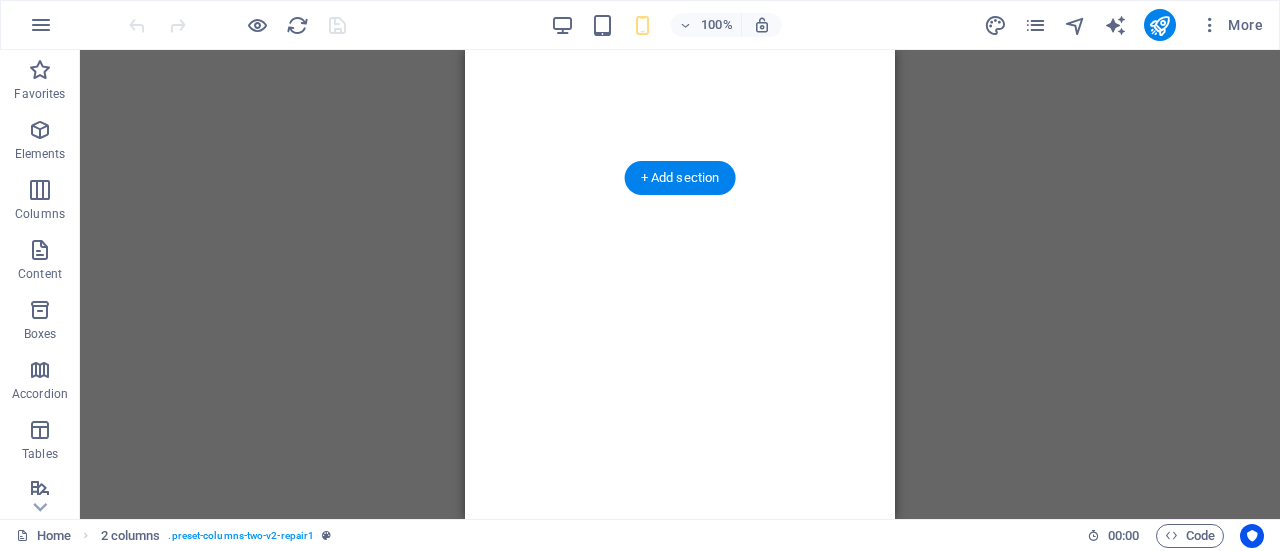 scroll, scrollTop: 0, scrollLeft: 0, axis: both 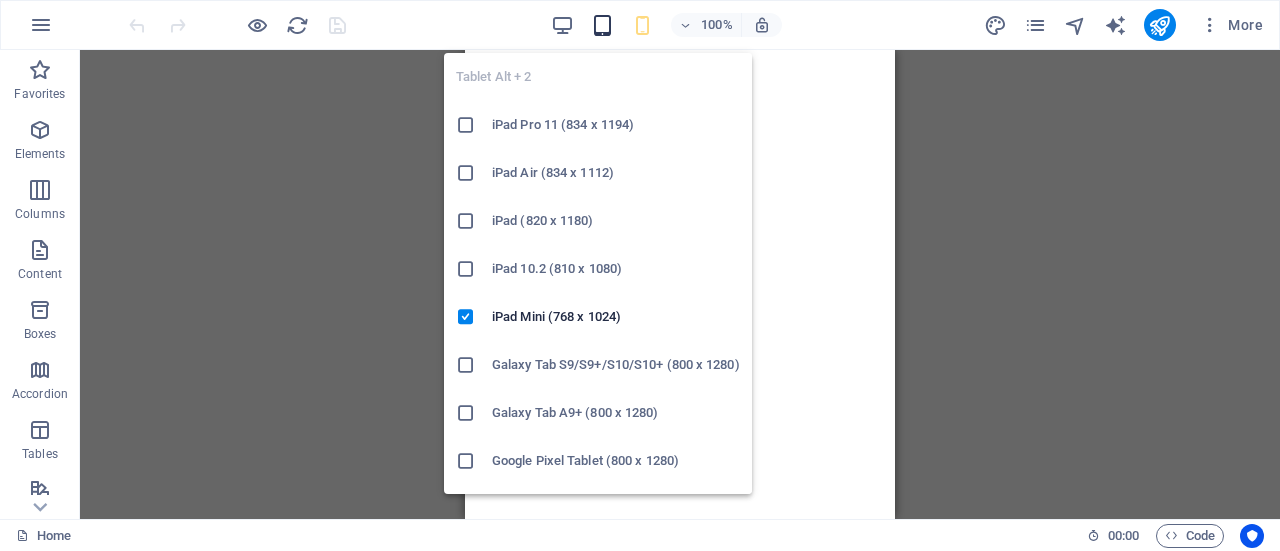 click at bounding box center [602, 25] 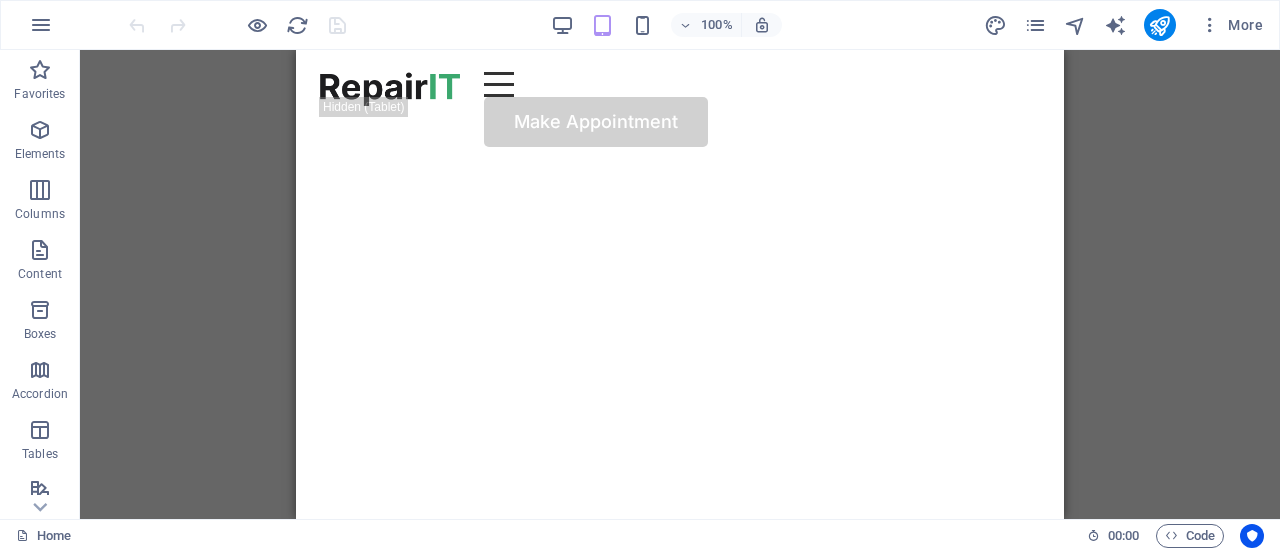 click on "Drag here to replace the existing content. Press “Ctrl” if you want to create a new element.
H1   Text on background   Text on background   Container   Menu   Menu Bar   2 columns   Placeholder   Container   Container   Spacer   Container   Container   Spacer   Container   2 columns   Boxes   Container   Container   2 columns   Container   Container   Container   2 columns   Container   Placeholder   Container   H2   2 columns   2 columns   Container   Accordion   H3   Container   Accordion   H3   H3   Container   Collection listing   Collection item   Image   Container   Collection listing   Collection listing   Collection item   Text   Container   H2   Container   Button   Container   Text   Container   Container   Spacer   Spacer   Container" at bounding box center (680, 284) 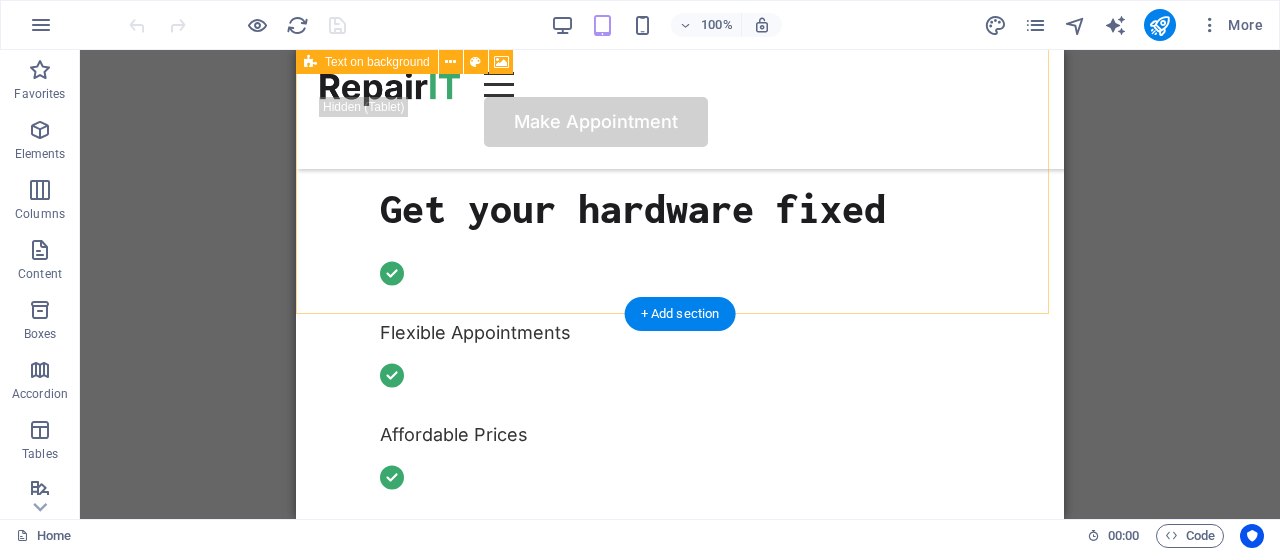scroll, scrollTop: 0, scrollLeft: 0, axis: both 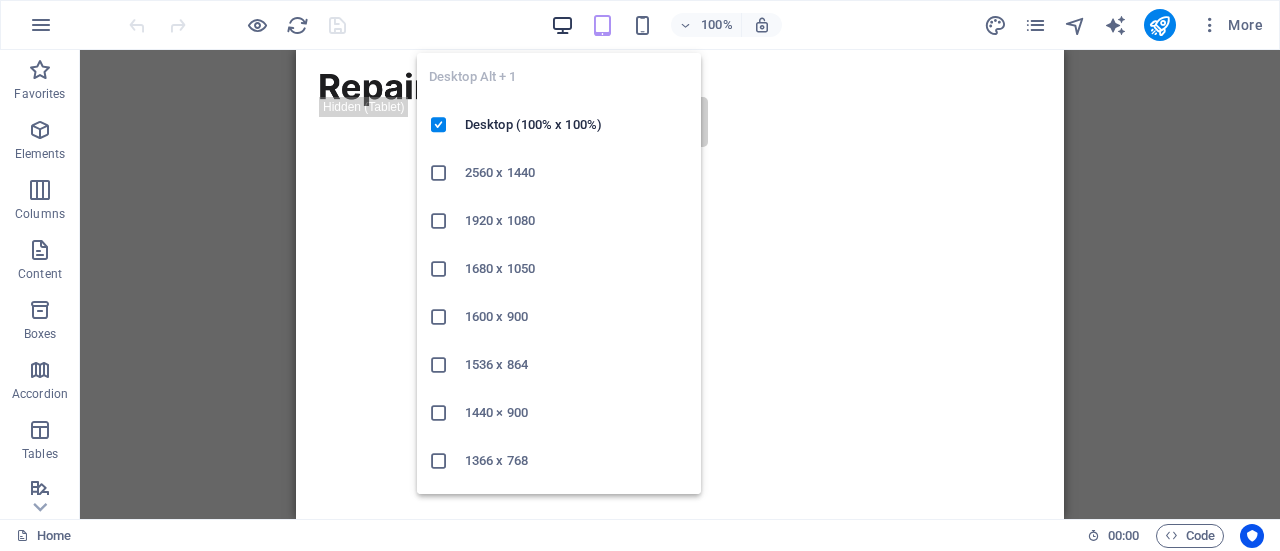 click at bounding box center [562, 25] 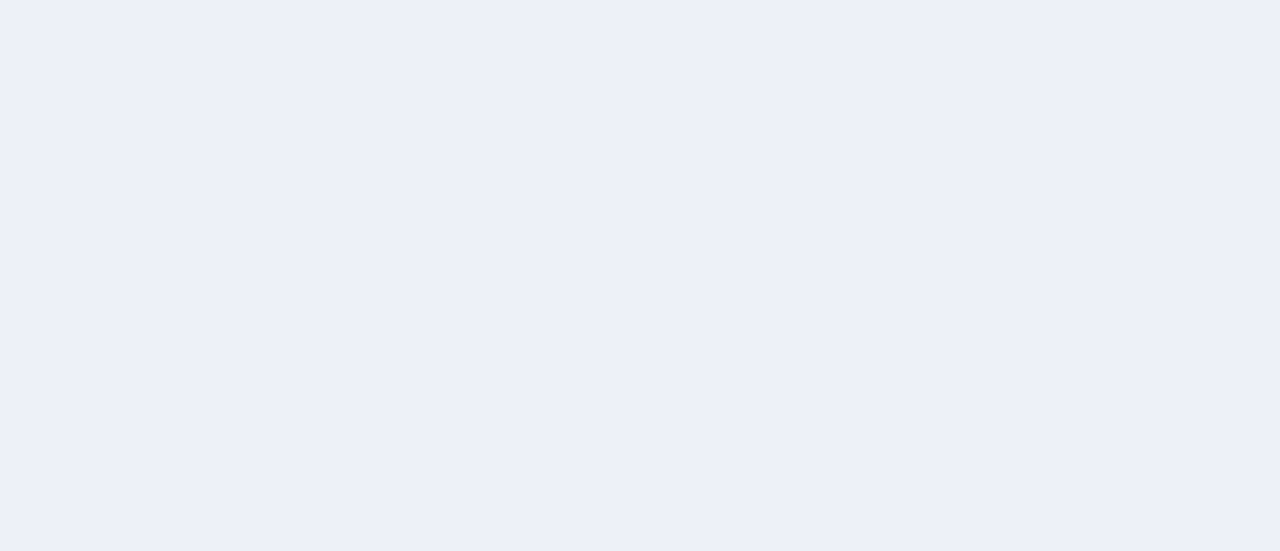 scroll, scrollTop: 0, scrollLeft: 0, axis: both 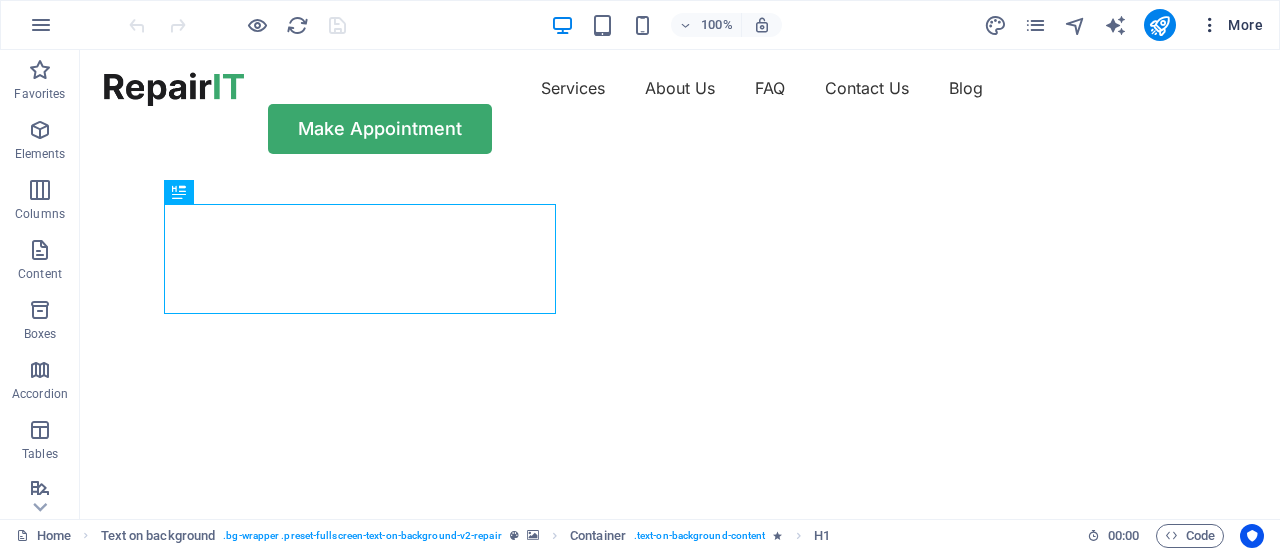 click on "More" at bounding box center [1231, 25] 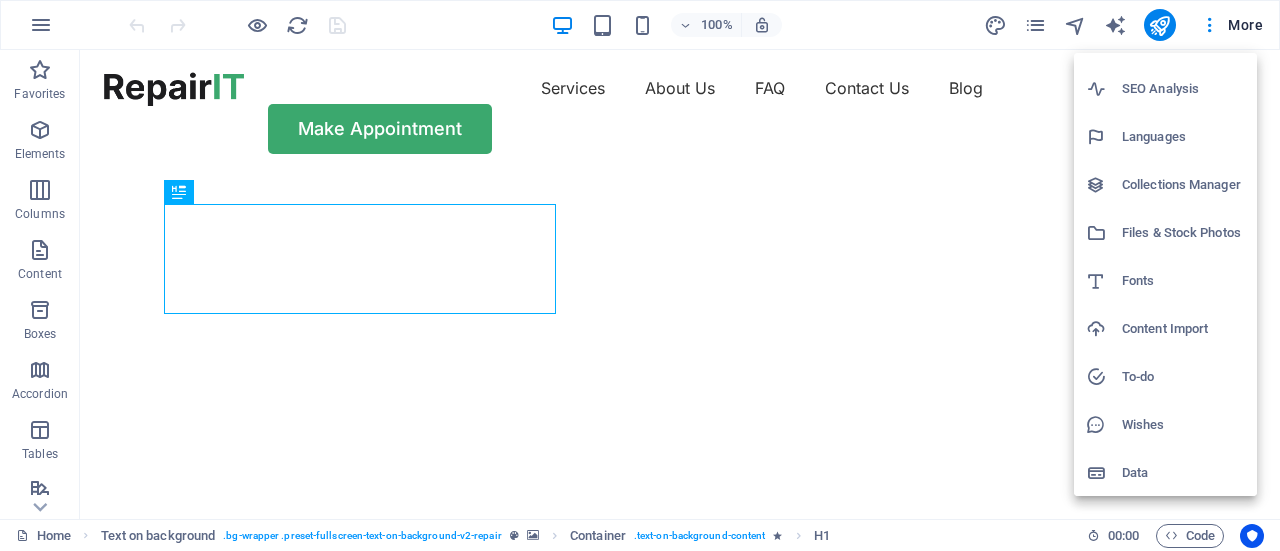 scroll, scrollTop: 0, scrollLeft: 0, axis: both 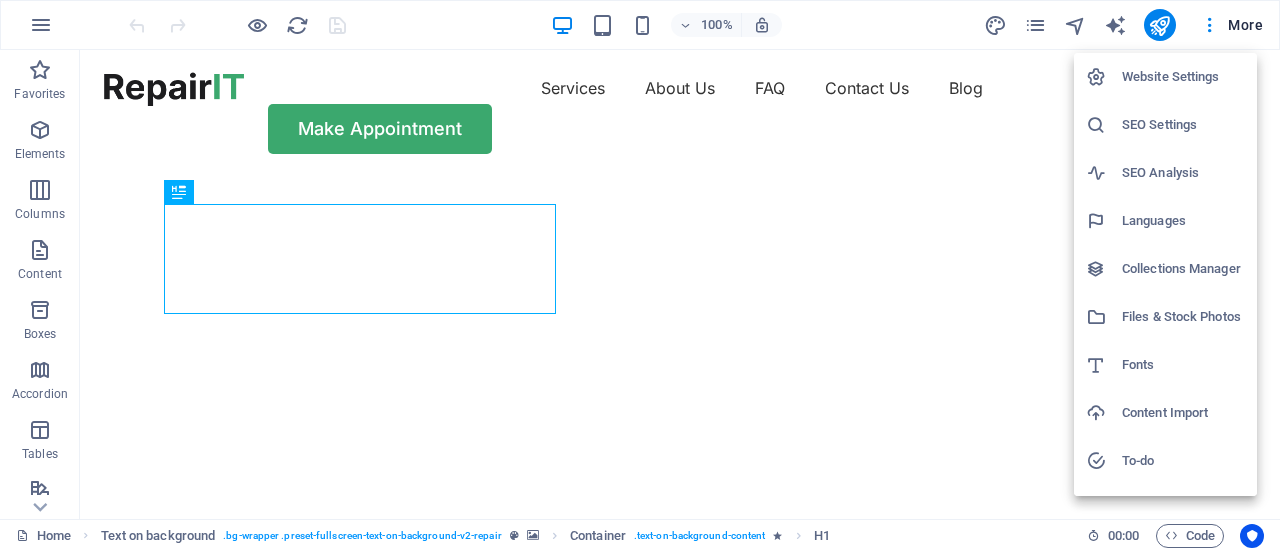 click at bounding box center (640, 275) 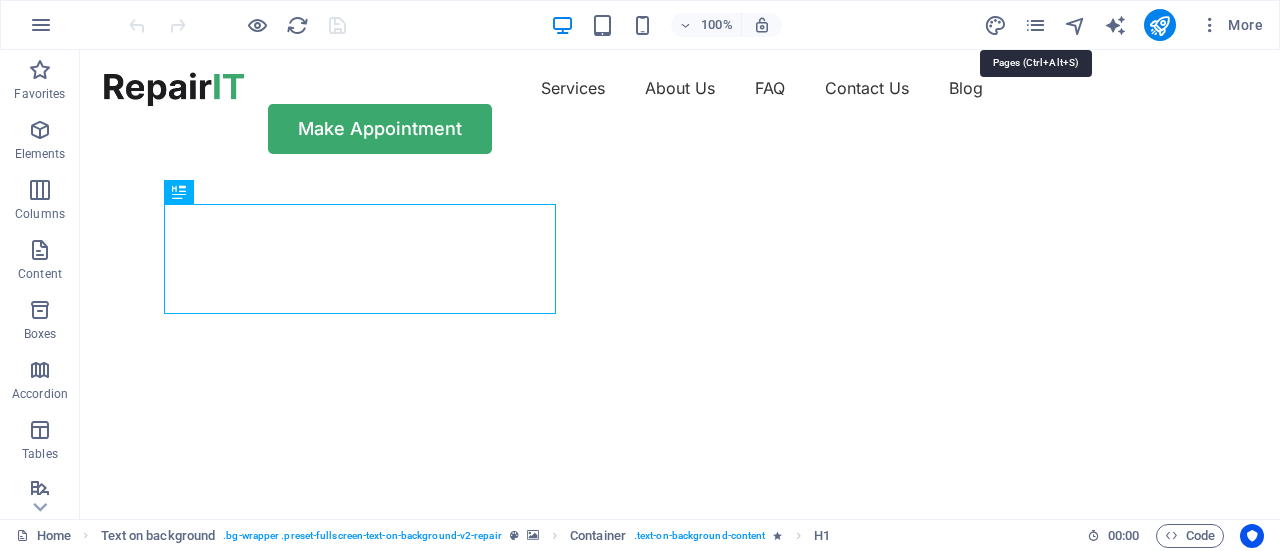 click at bounding box center [1035, 25] 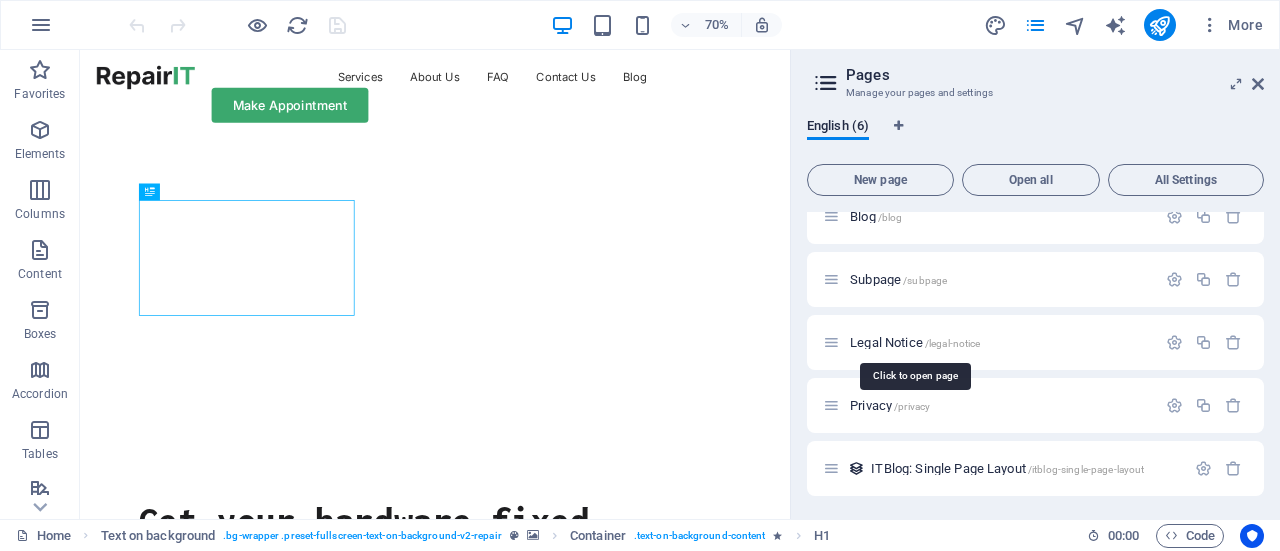scroll, scrollTop: 0, scrollLeft: 0, axis: both 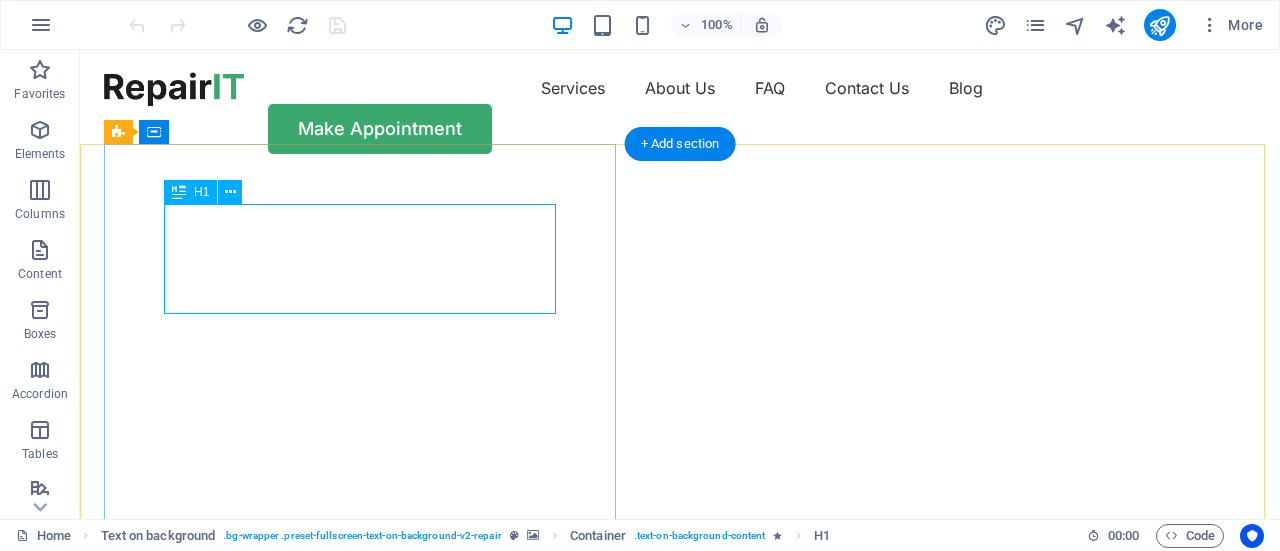 click on "Get your hardware fixed" at bounding box center (680, 721) 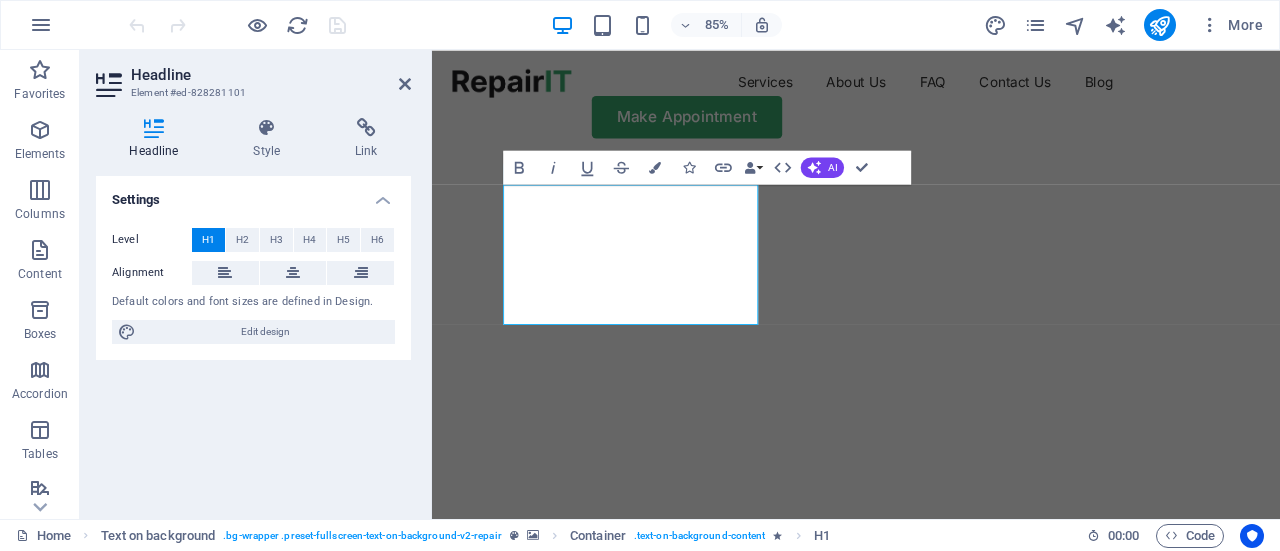 click at bounding box center (923, 176) 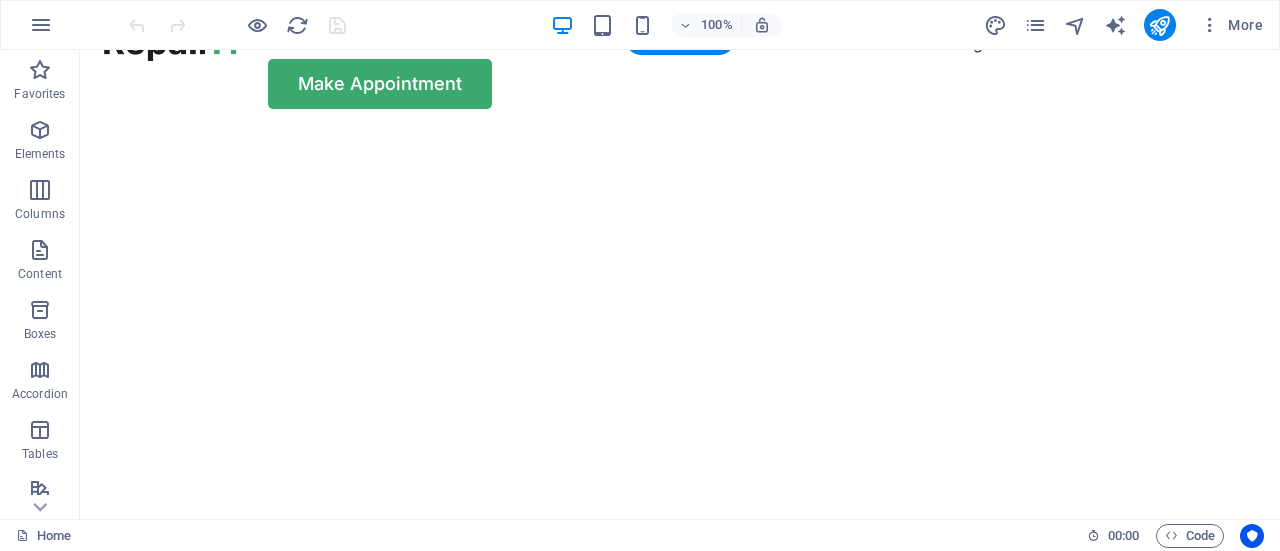 scroll, scrollTop: 0, scrollLeft: 0, axis: both 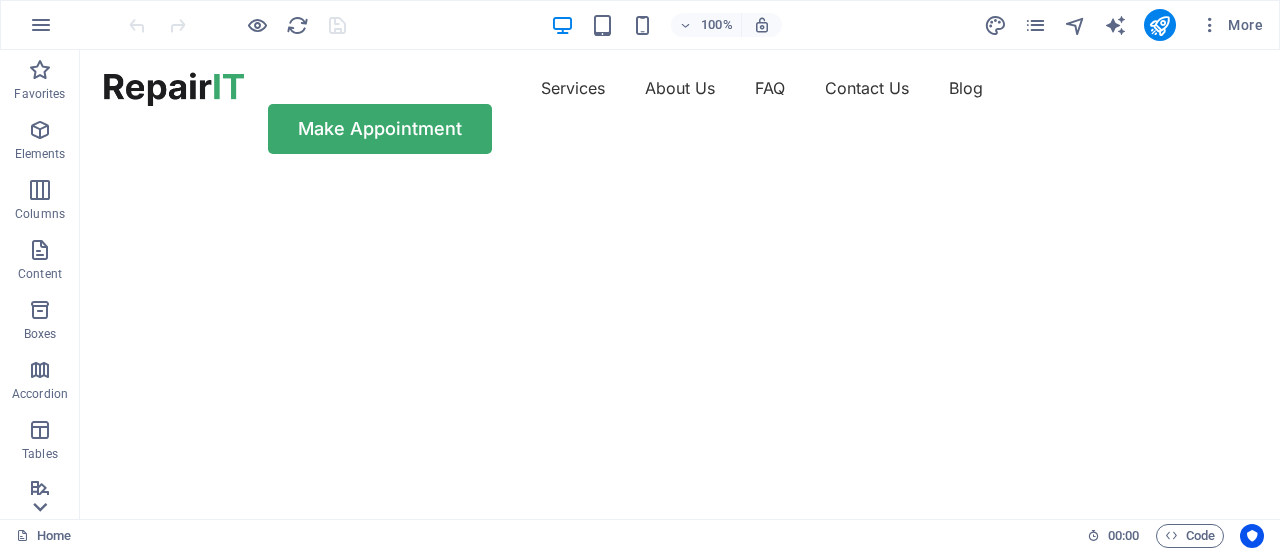 click 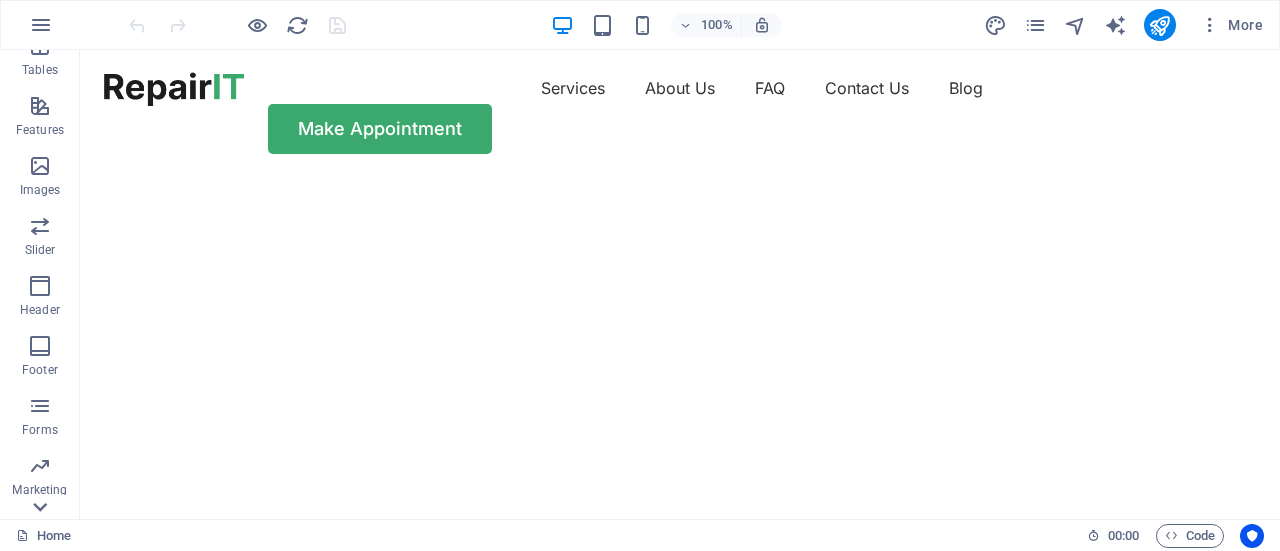 scroll, scrollTop: 430, scrollLeft: 0, axis: vertical 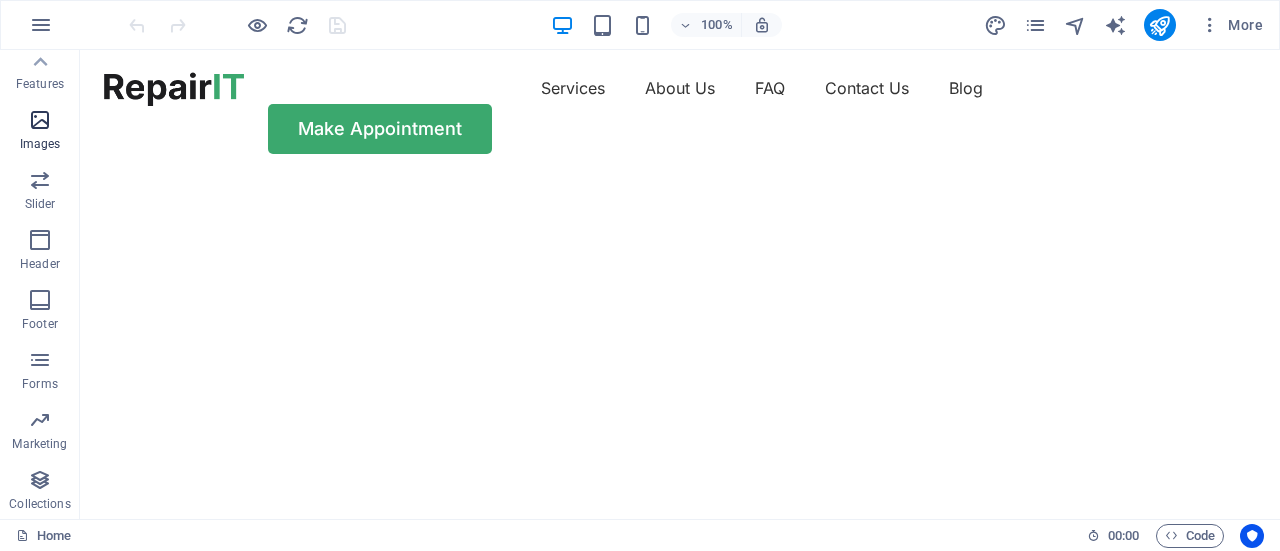 click at bounding box center (40, 120) 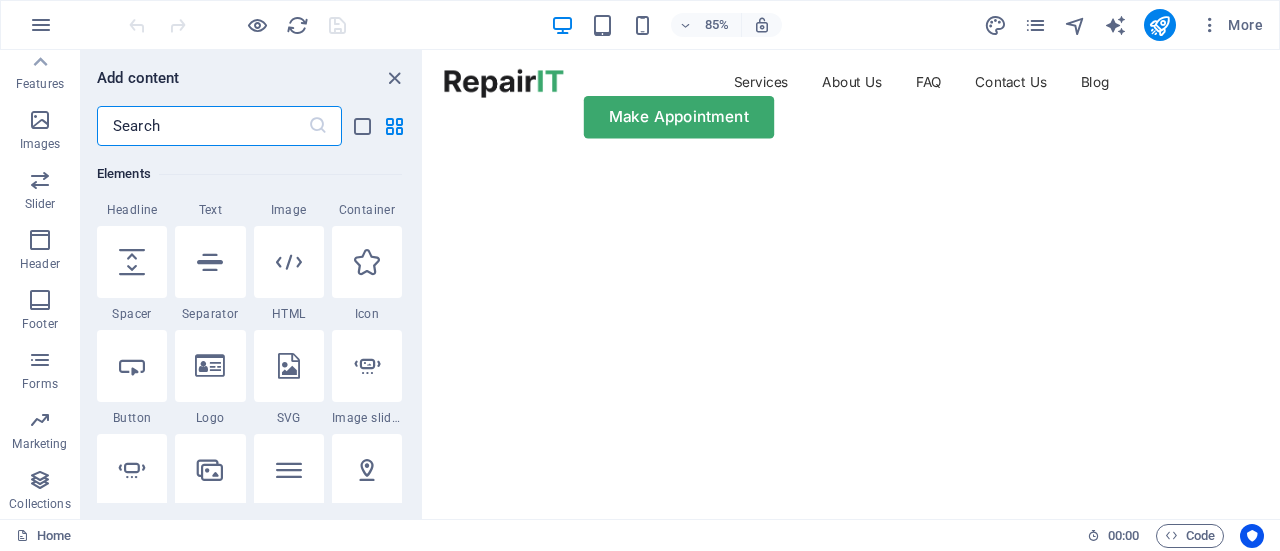 scroll, scrollTop: 0, scrollLeft: 0, axis: both 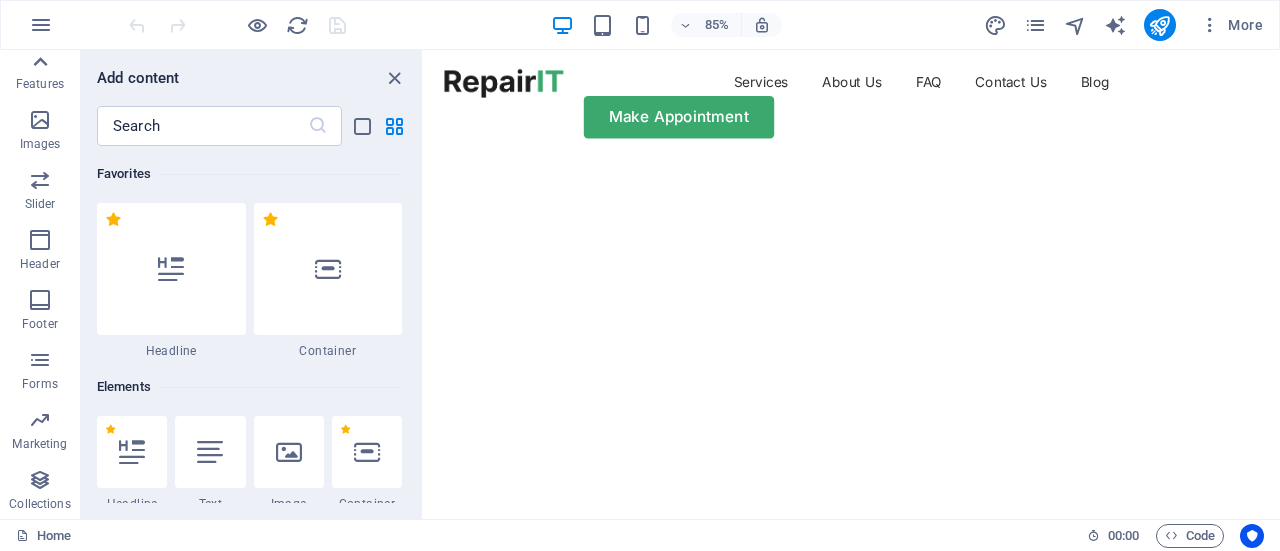 click 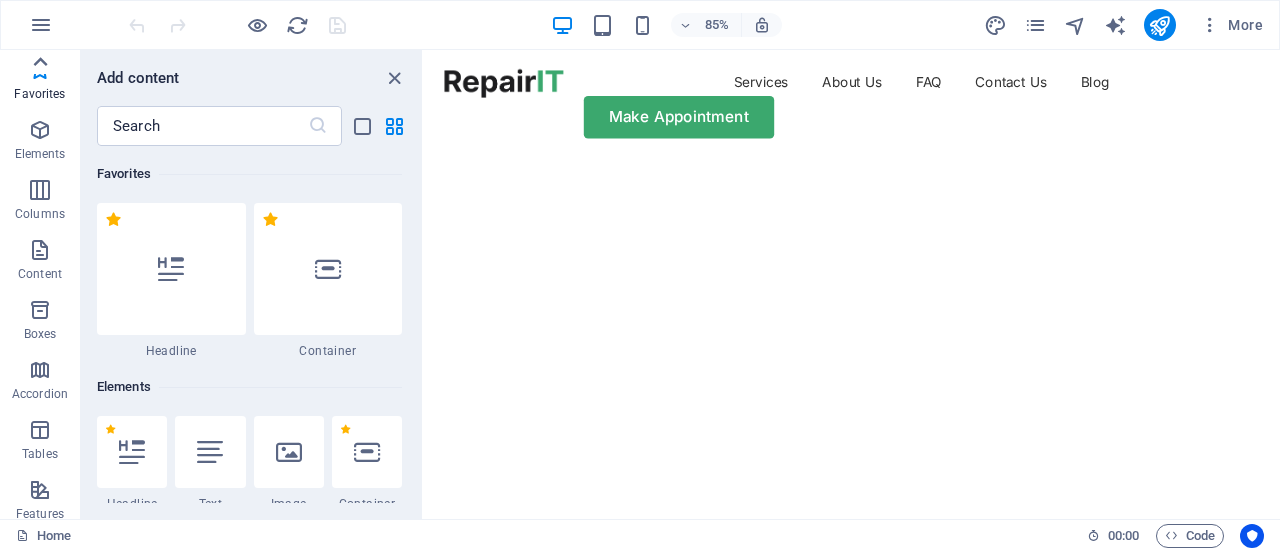 scroll, scrollTop: 0, scrollLeft: 0, axis: both 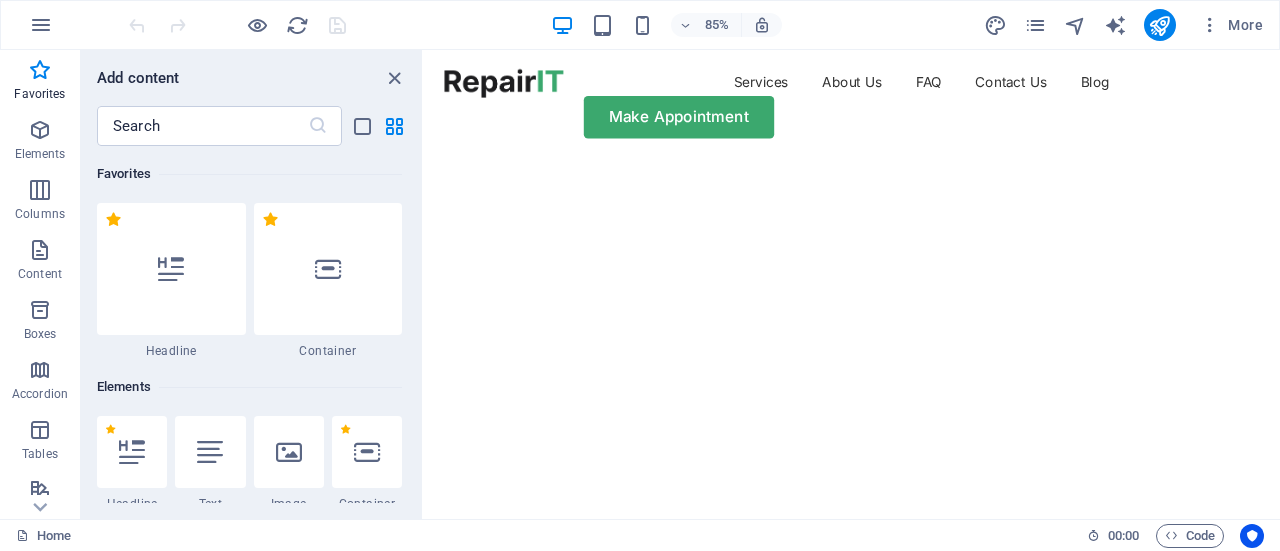 click at bounding box center (40, 70) 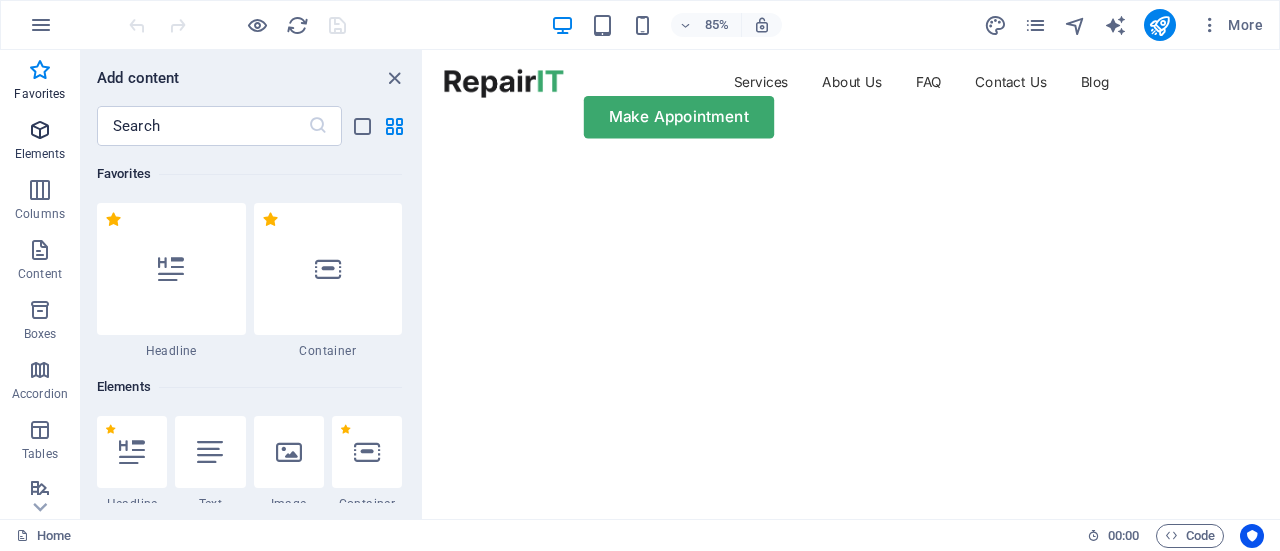 click at bounding box center (40, 130) 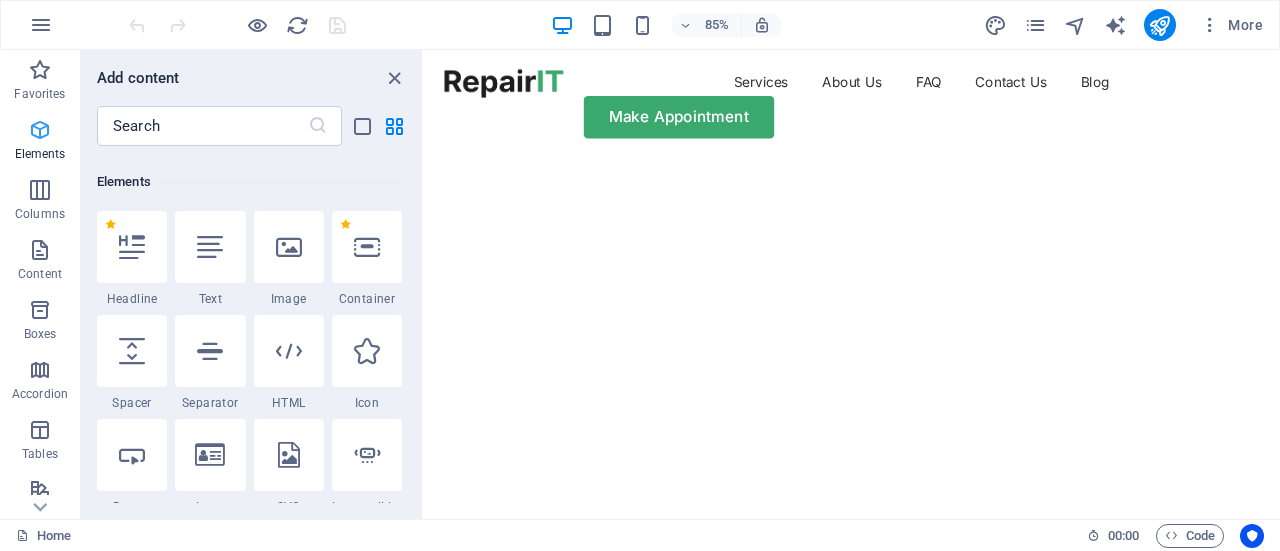scroll, scrollTop: 213, scrollLeft: 0, axis: vertical 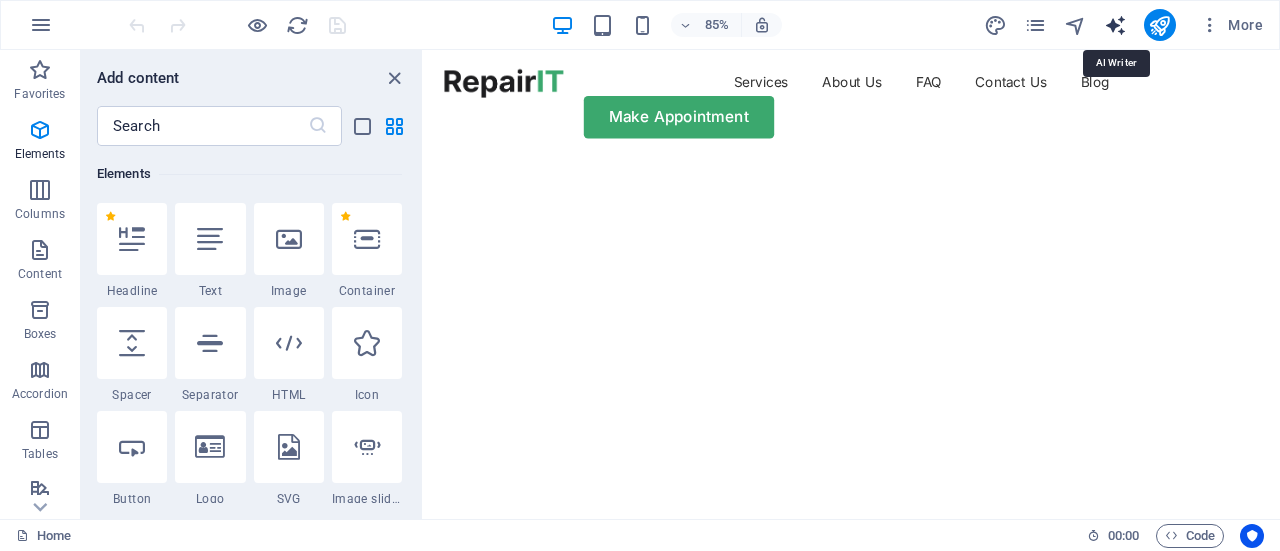 click at bounding box center [1115, 25] 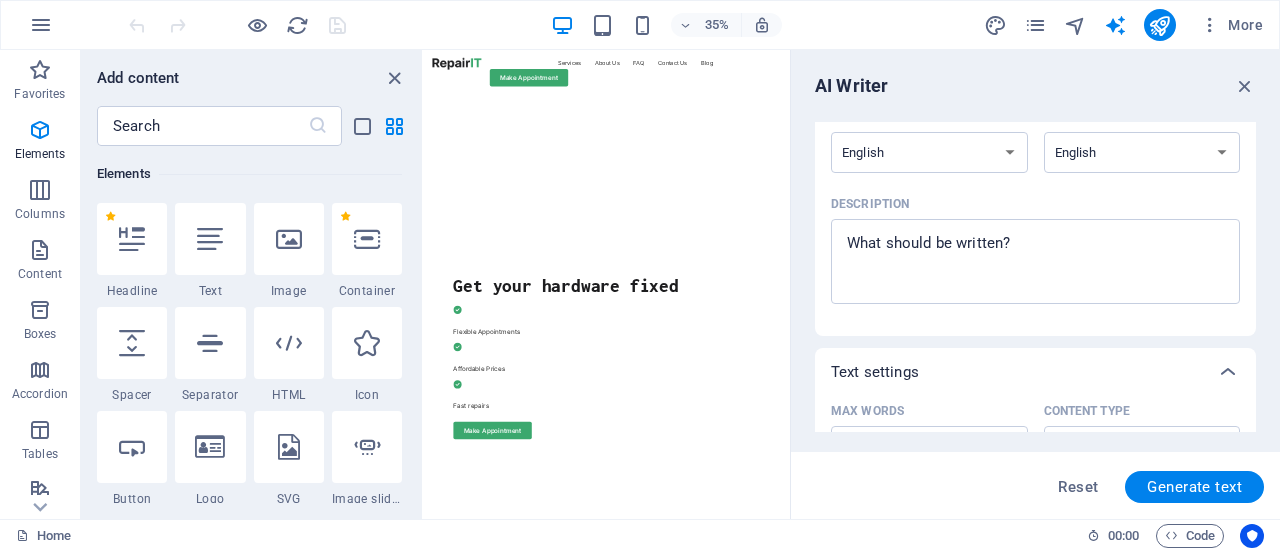 scroll, scrollTop: 0, scrollLeft: 0, axis: both 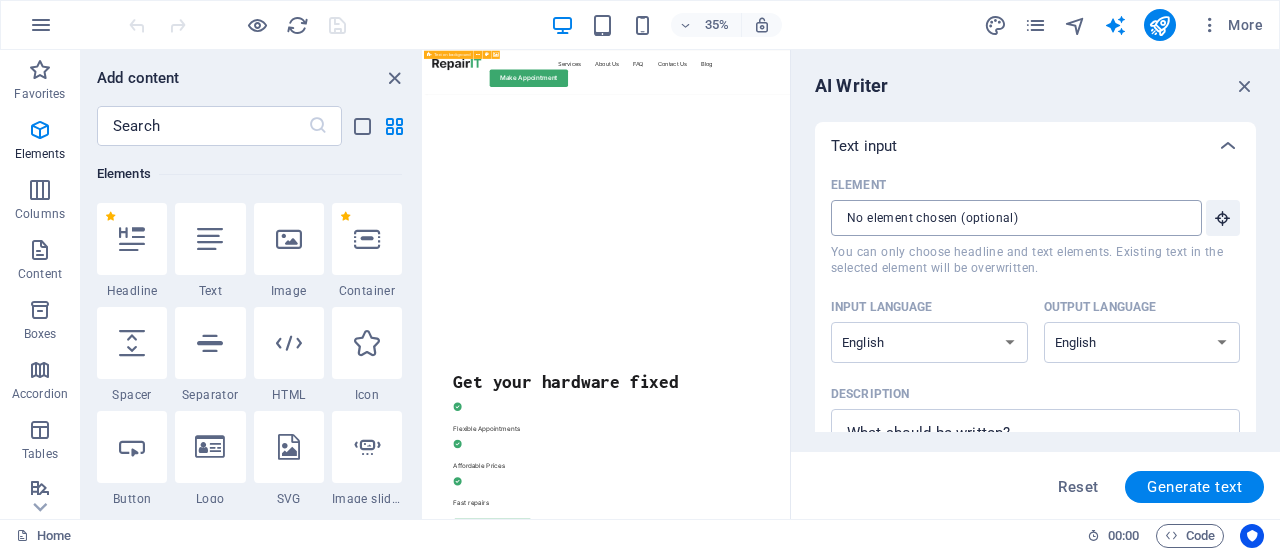 click on "Element ​ You can only choose headline and text elements. Existing text in the selected element will be overwritten." at bounding box center [1009, 218] 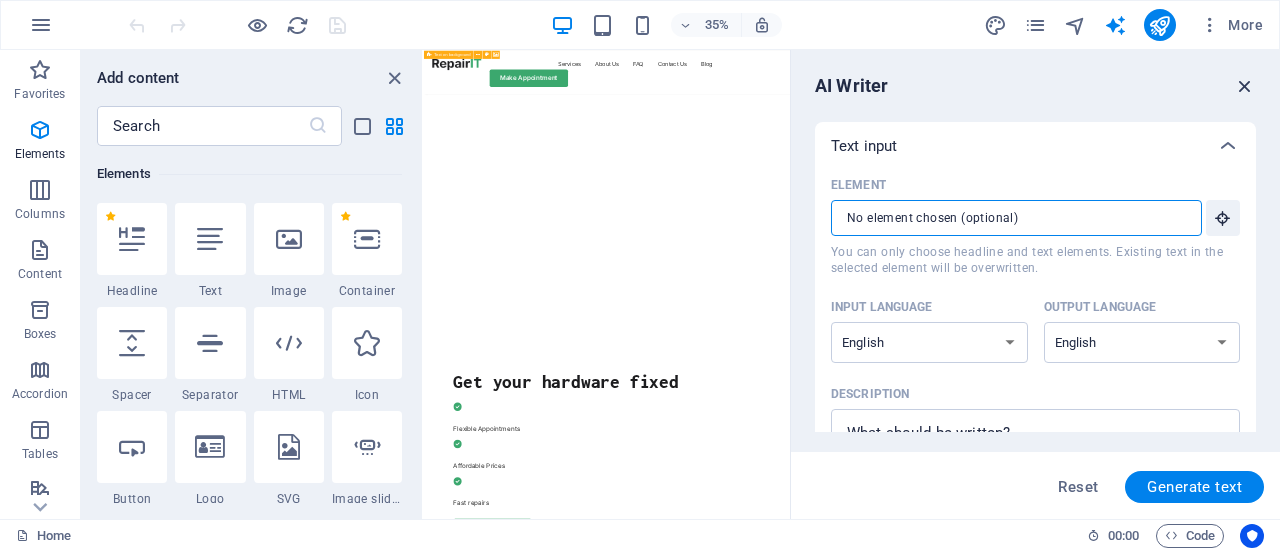 click at bounding box center (1245, 86) 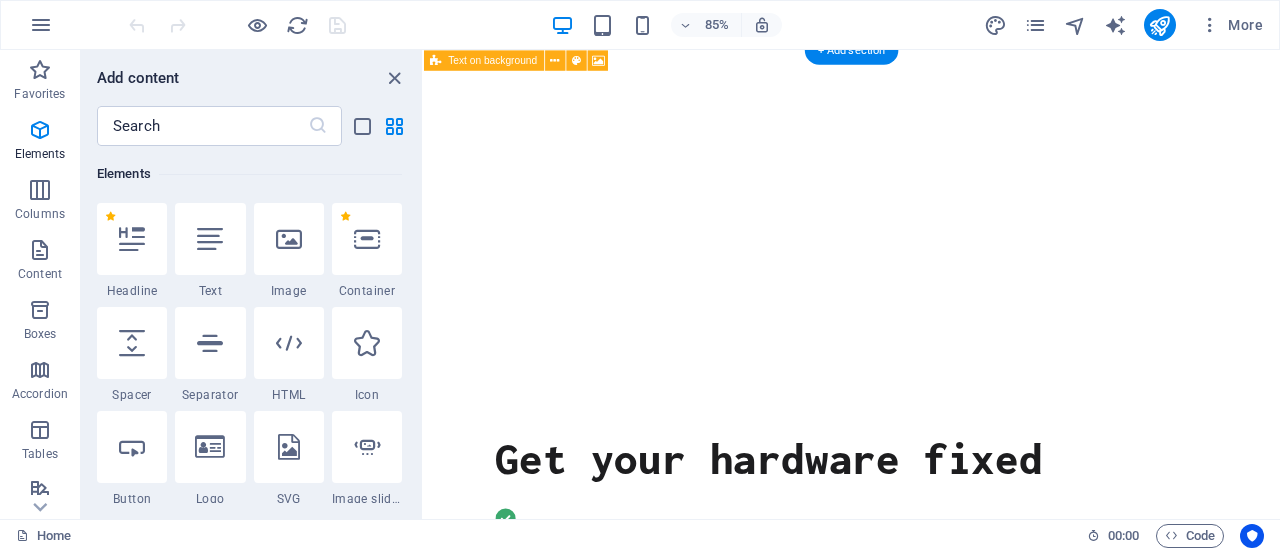 scroll, scrollTop: 0, scrollLeft: 0, axis: both 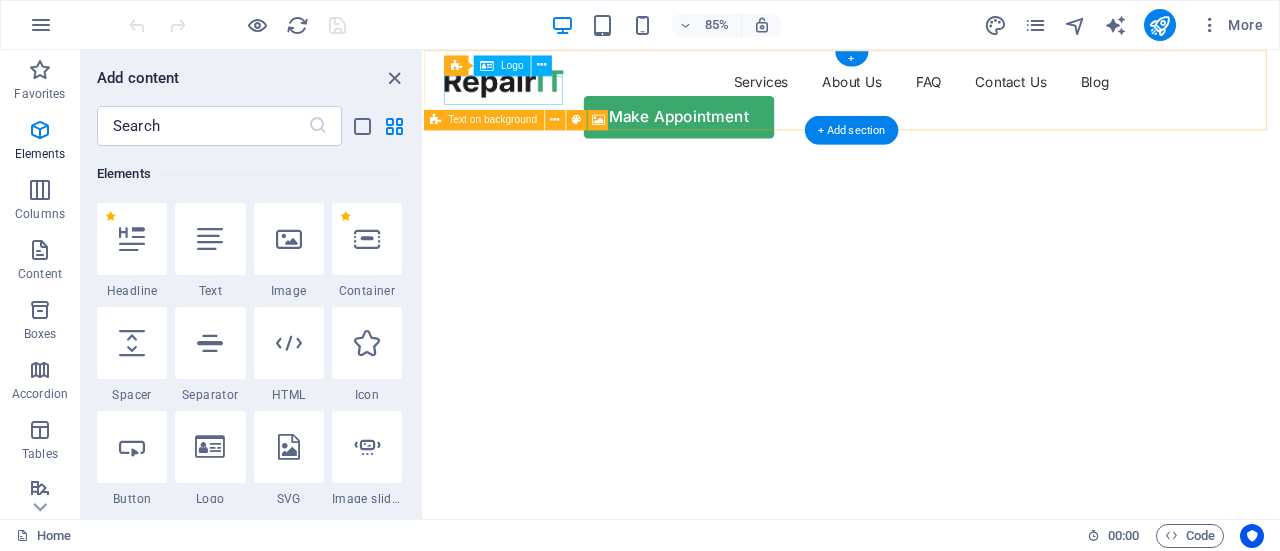 click at bounding box center (518, 89) 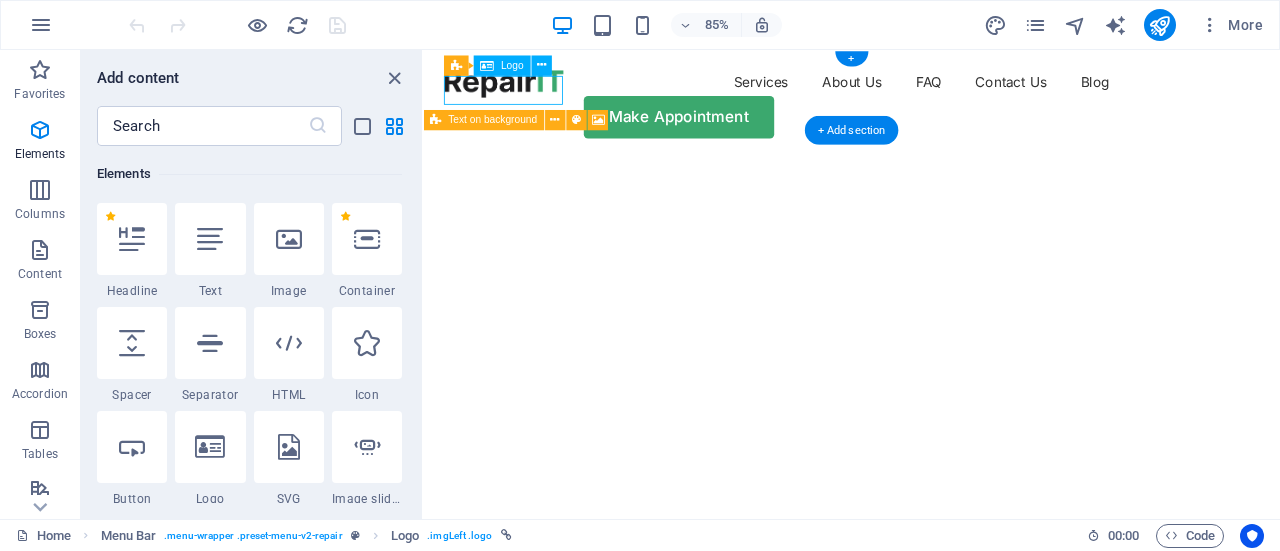 click at bounding box center [518, 89] 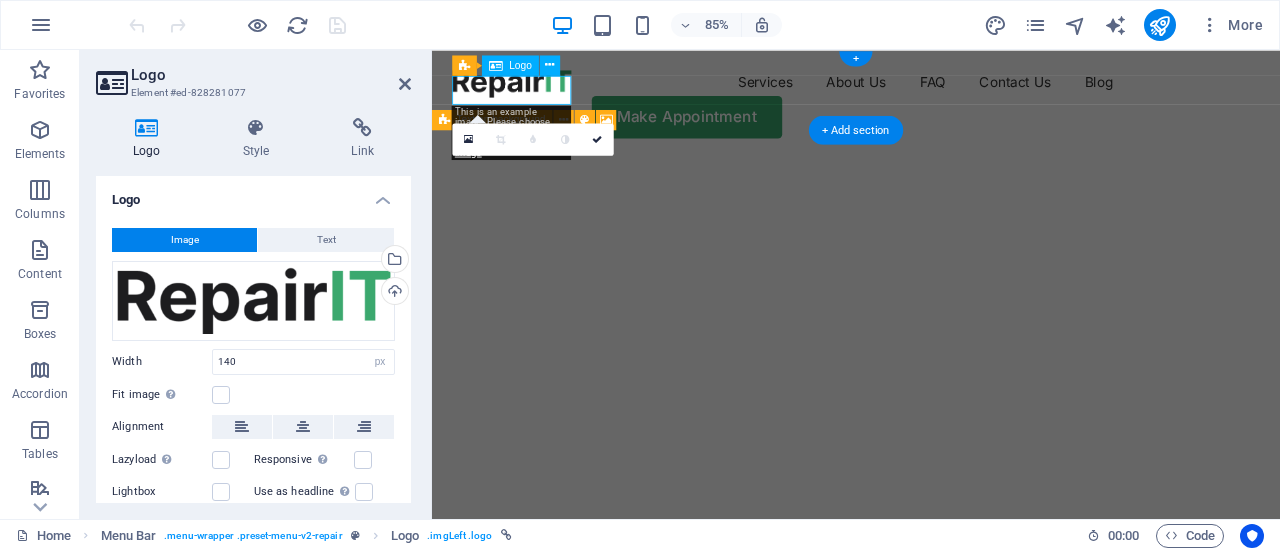 click at bounding box center (526, 89) 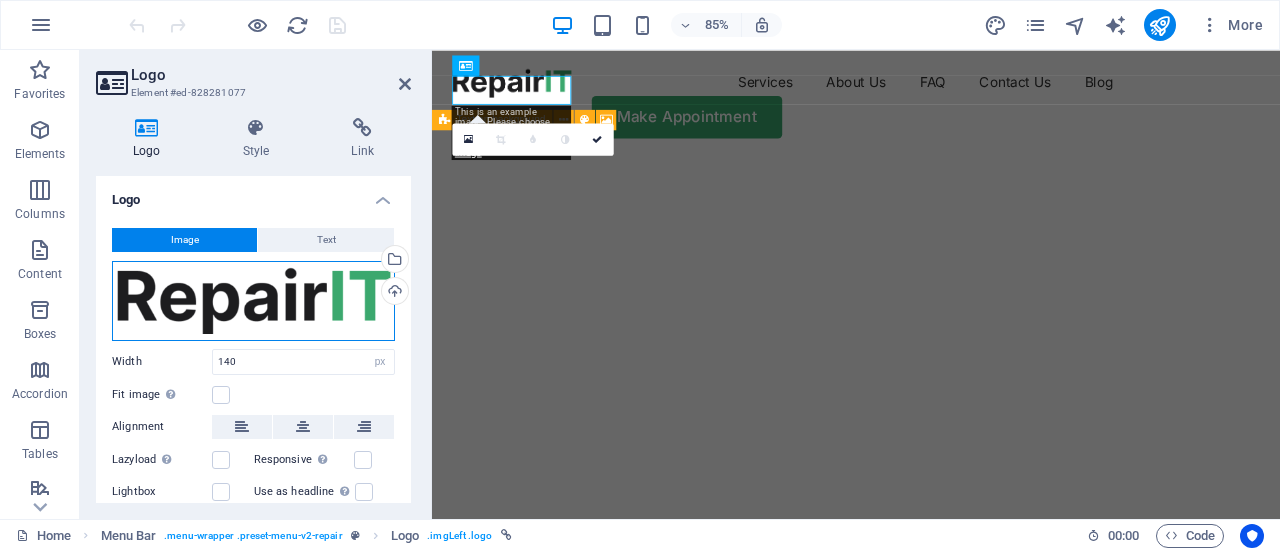 click on "Drag files here, click to choose files or select files from Files or our free stock photos & videos" at bounding box center (253, 301) 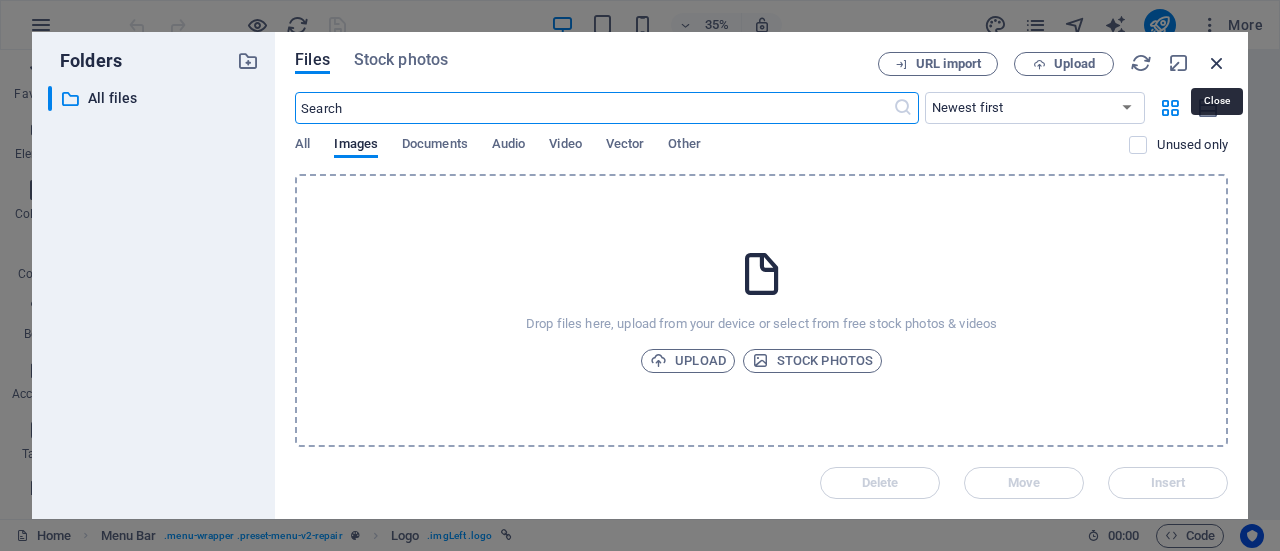 click at bounding box center (1217, 63) 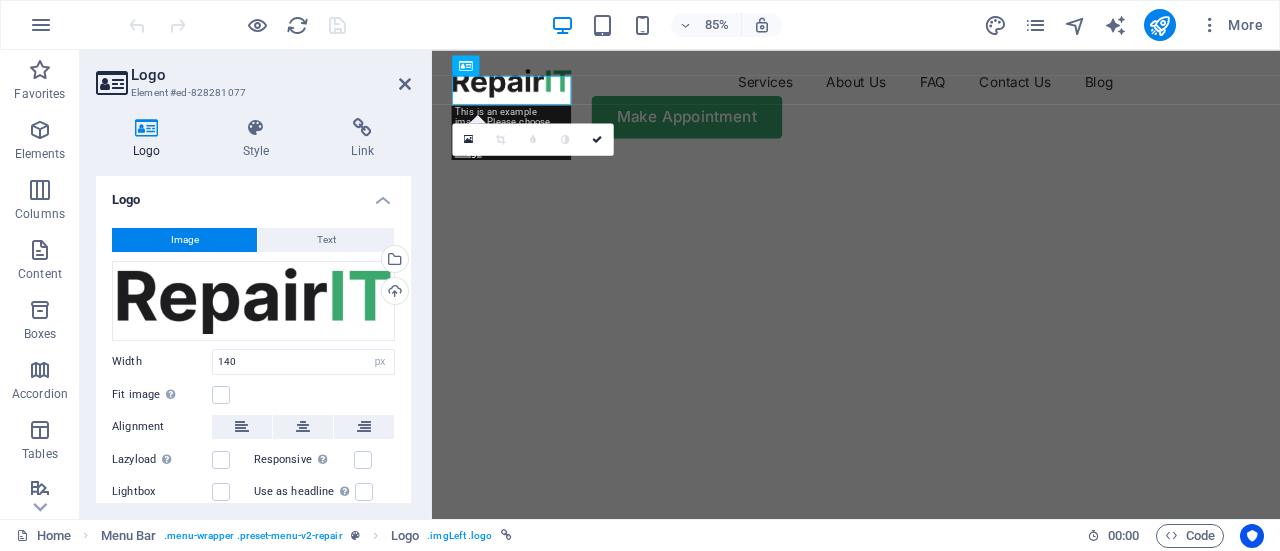 click at bounding box center (-59, 176) 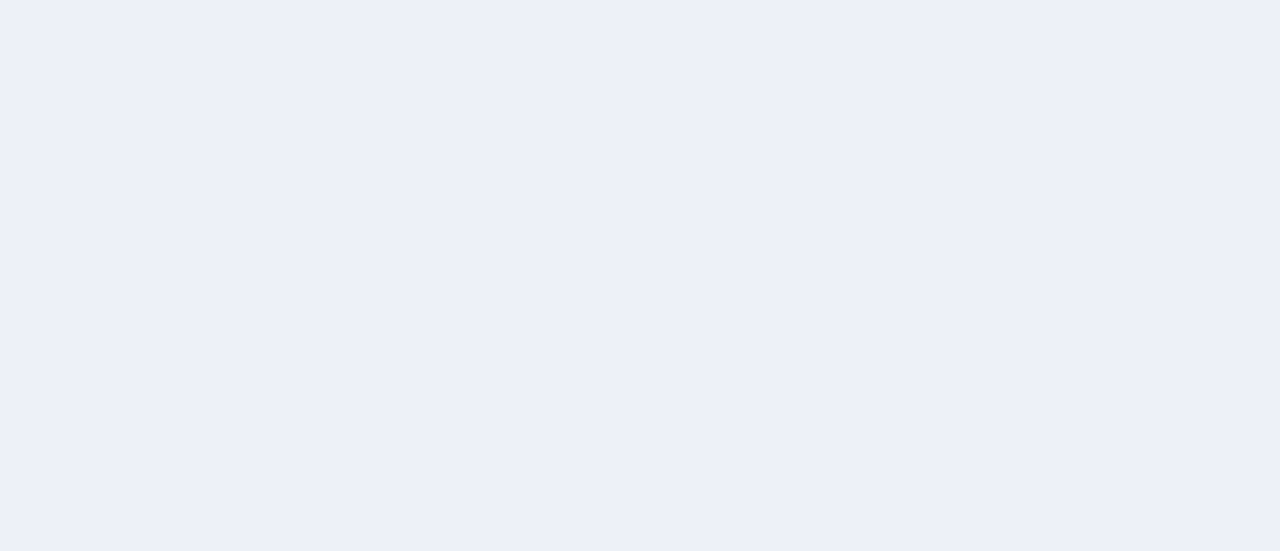 scroll, scrollTop: 0, scrollLeft: 0, axis: both 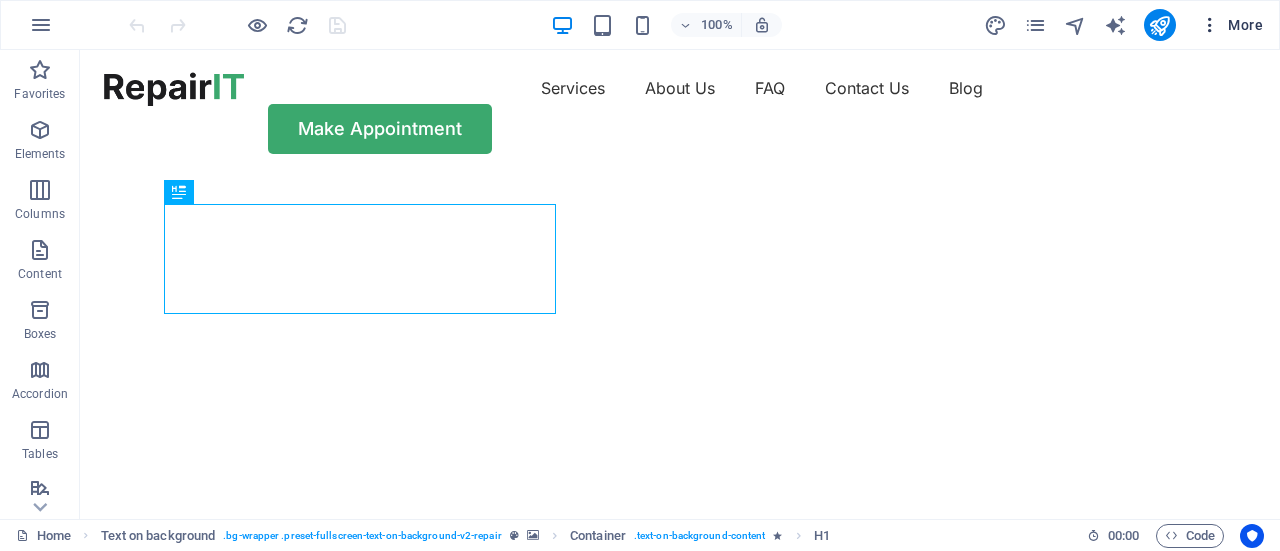 click on "More" at bounding box center [1231, 25] 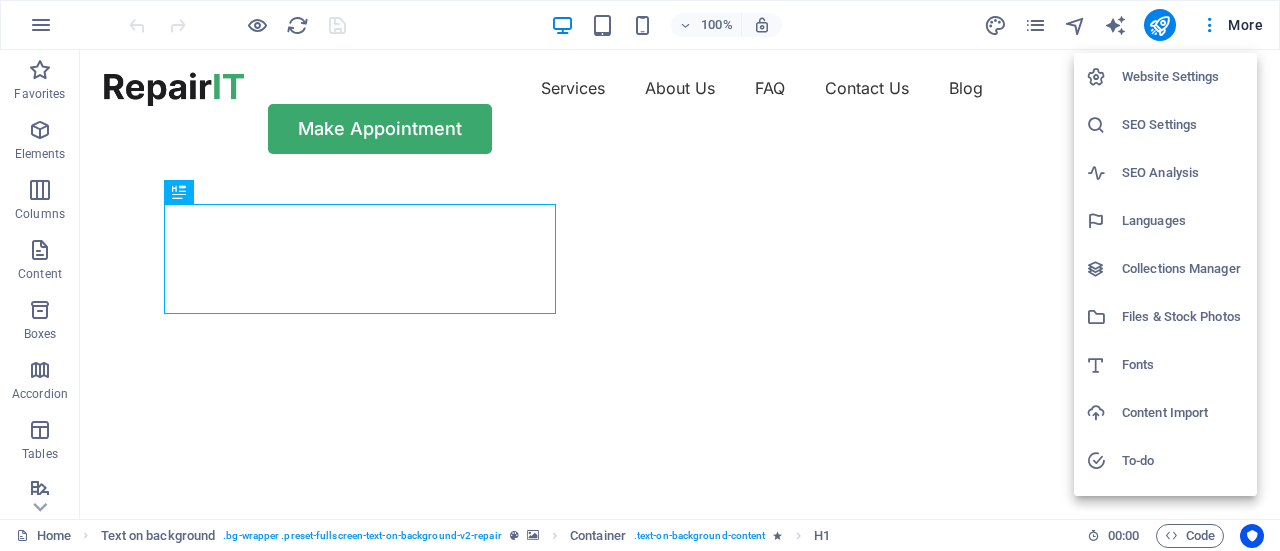 click at bounding box center (640, 275) 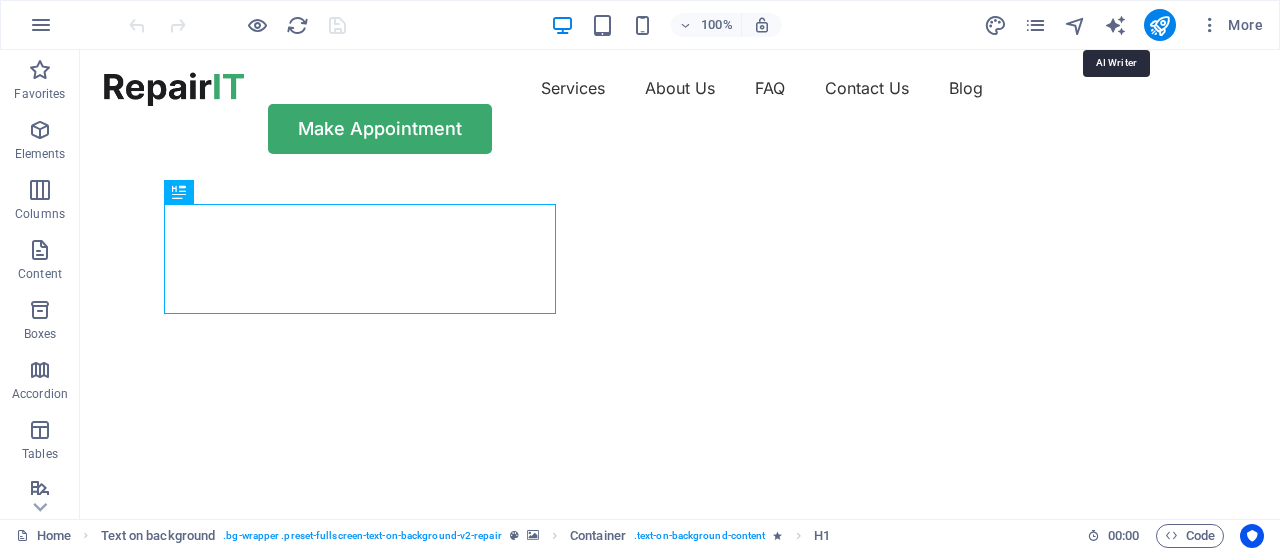 click at bounding box center [1115, 25] 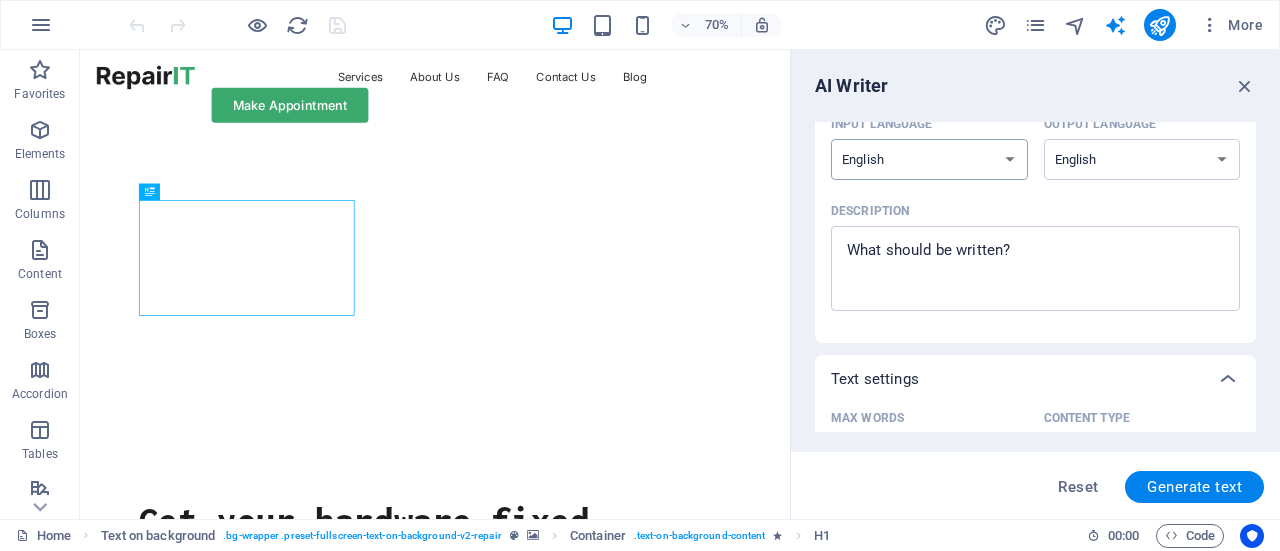 scroll, scrollTop: 184, scrollLeft: 0, axis: vertical 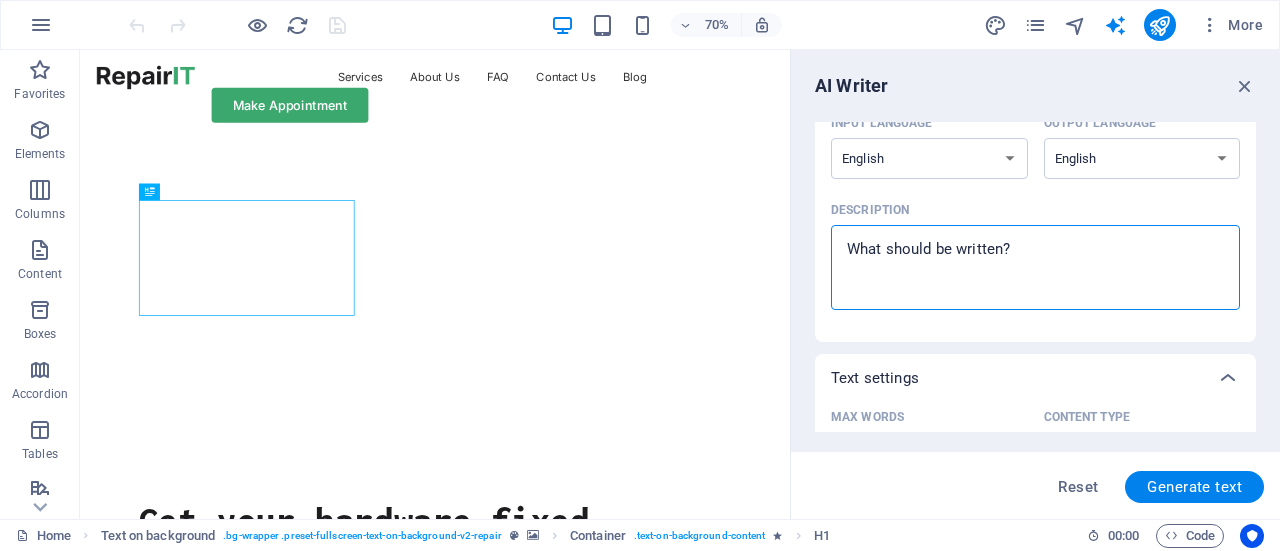 click on "Description x ​" at bounding box center [1035, 267] 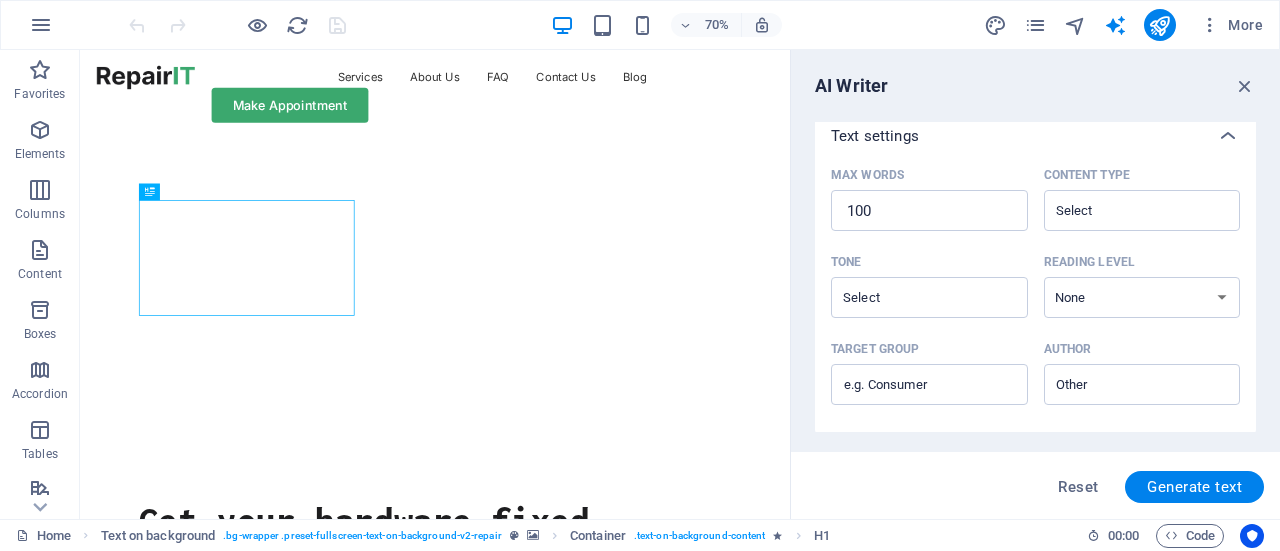 scroll, scrollTop: 604, scrollLeft: 0, axis: vertical 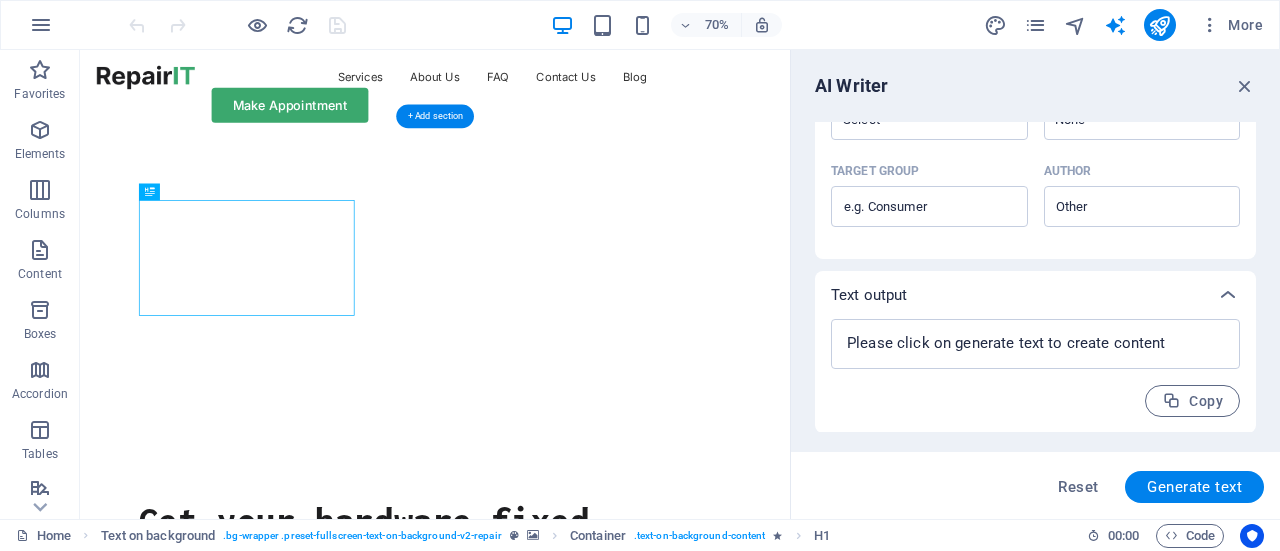 click at bounding box center [-420, 176] 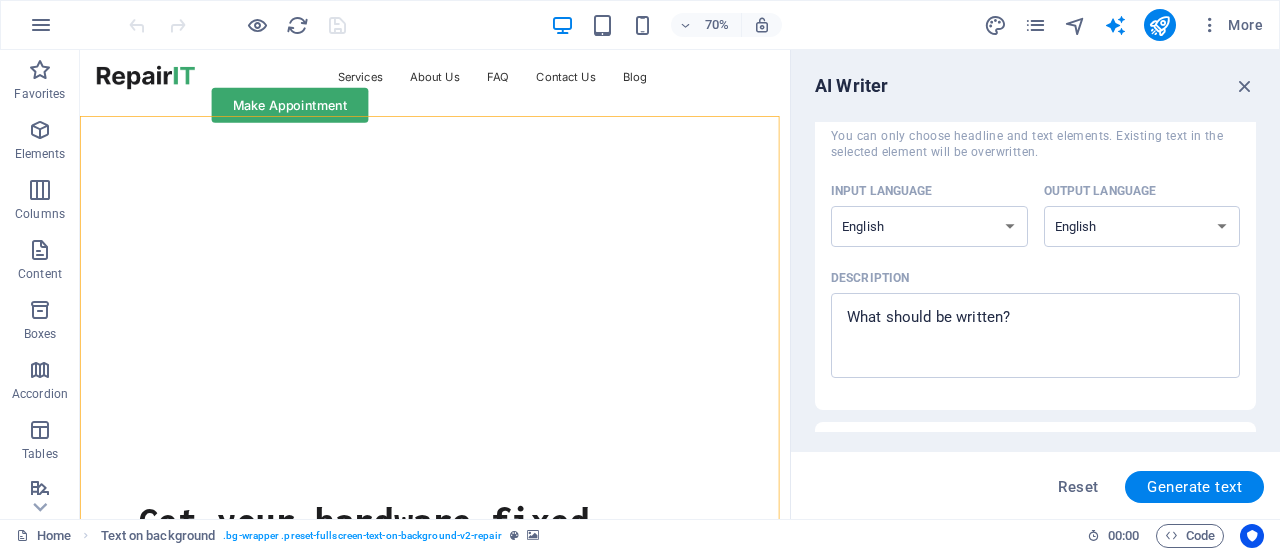 scroll, scrollTop: 0, scrollLeft: 0, axis: both 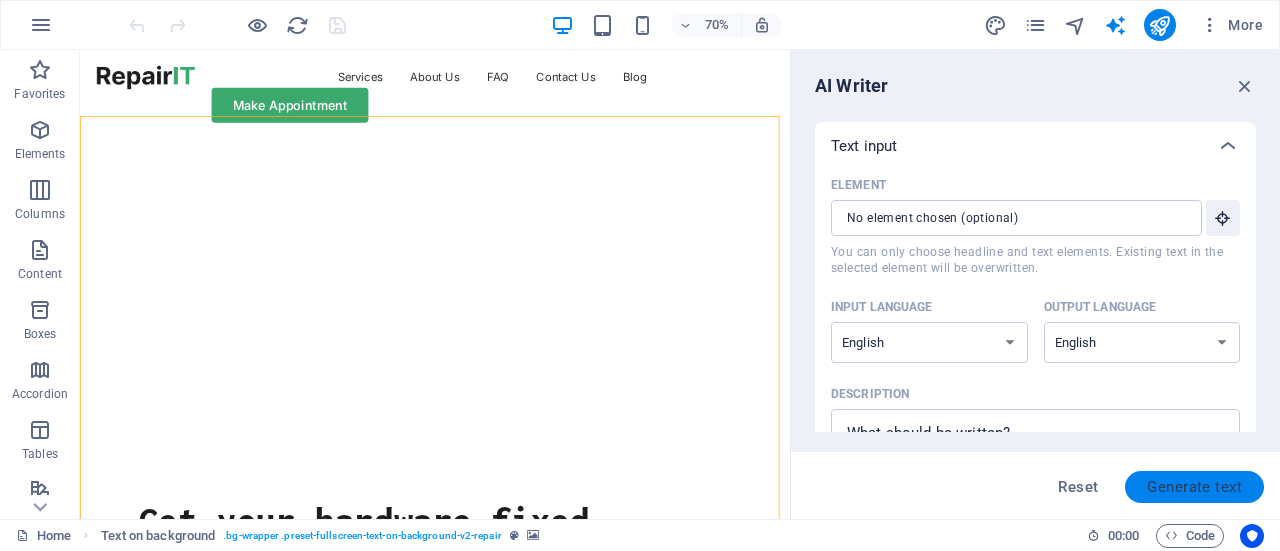 click on "Generate text" at bounding box center [1194, 487] 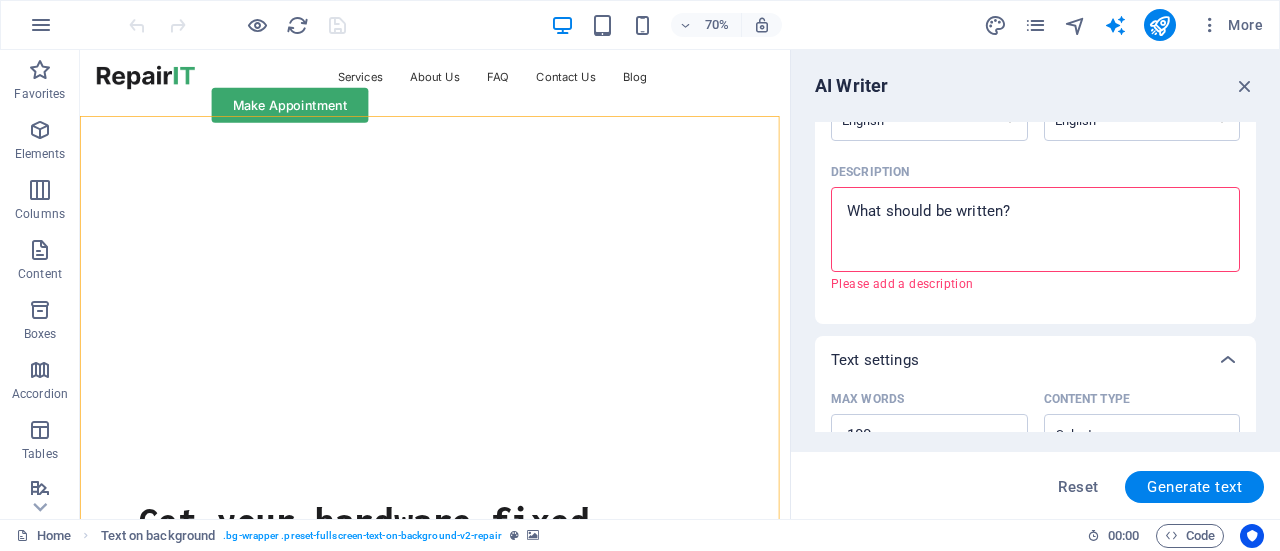 scroll, scrollTop: 224, scrollLeft: 0, axis: vertical 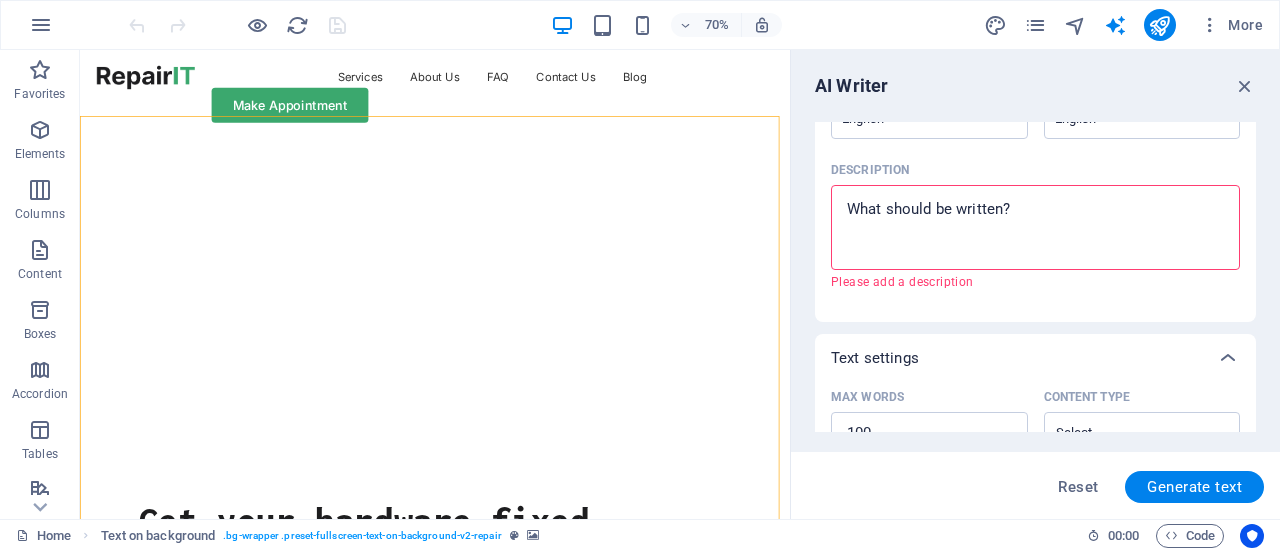type on "x" 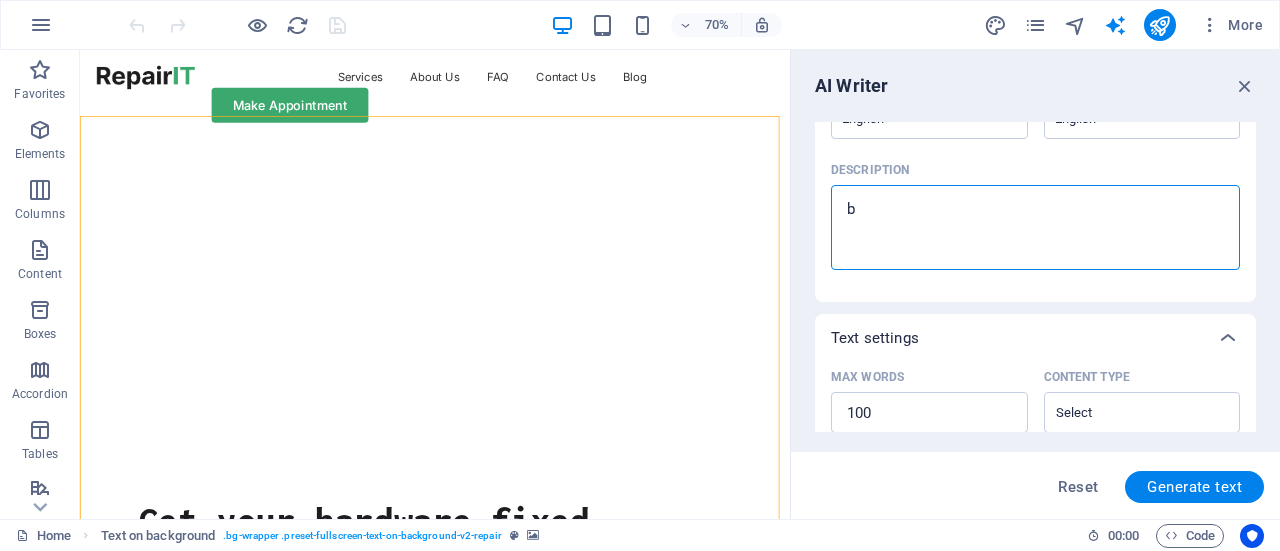 type on "bu" 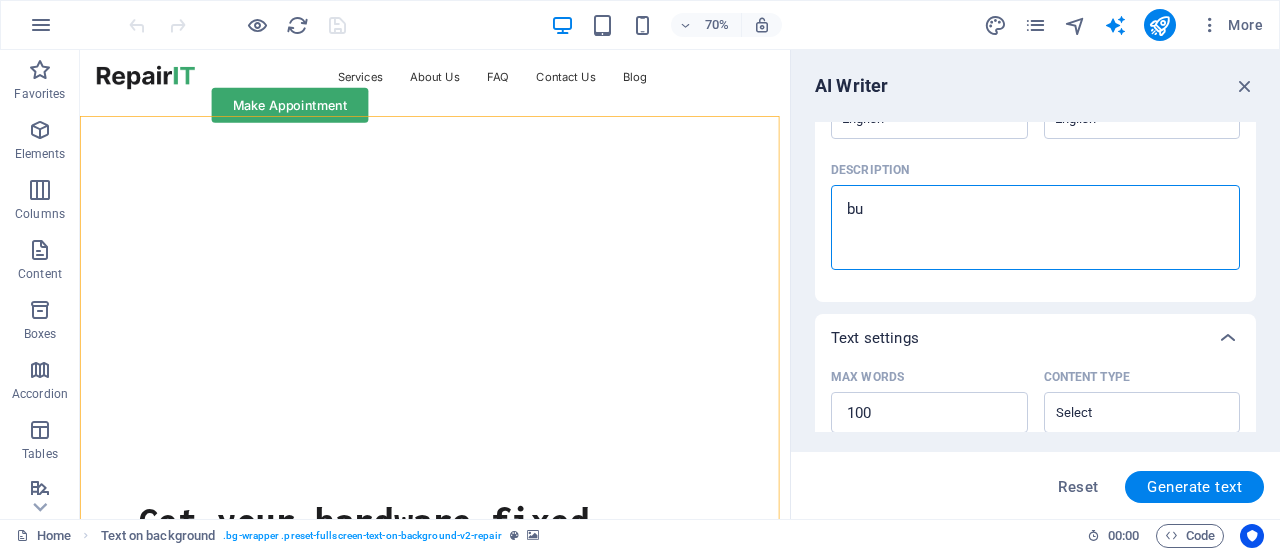 type on "bua" 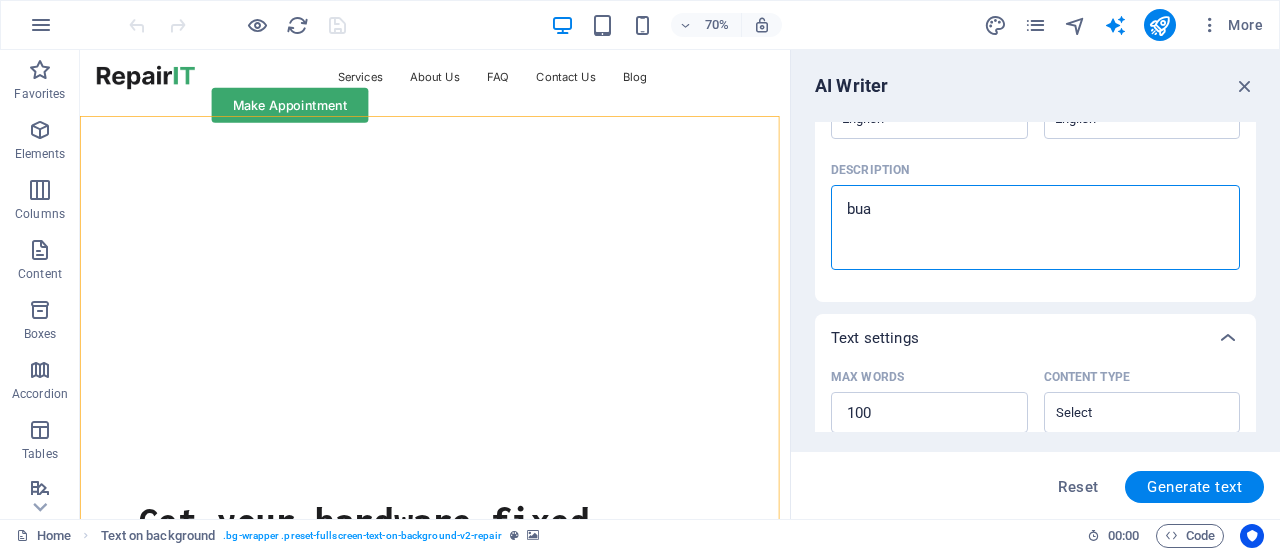 type on "buat" 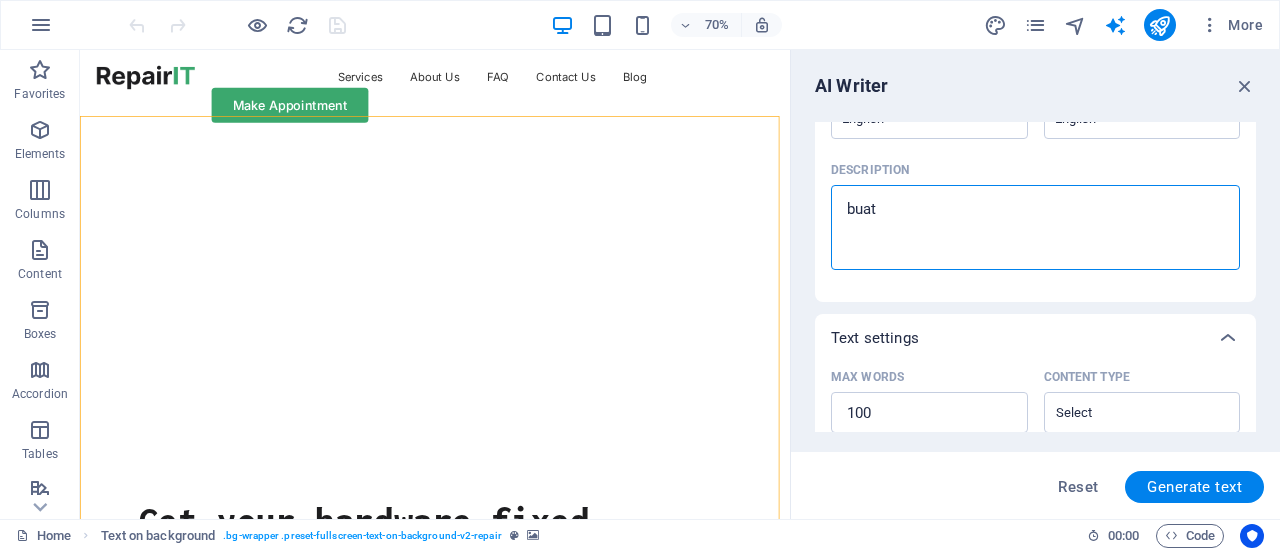 type on "buatk" 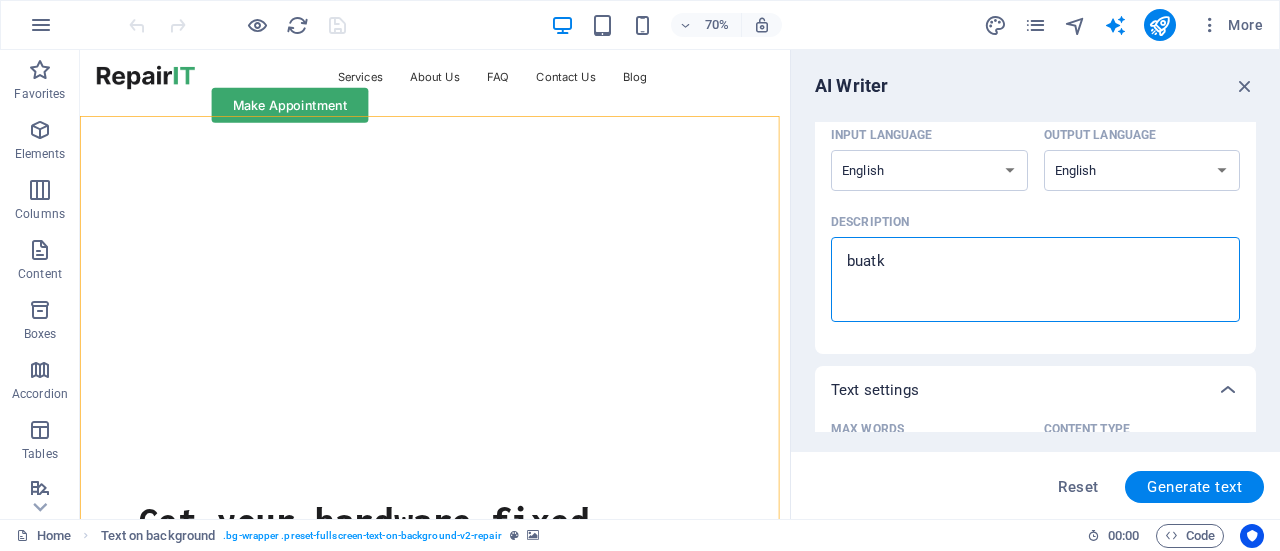 scroll, scrollTop: 173, scrollLeft: 0, axis: vertical 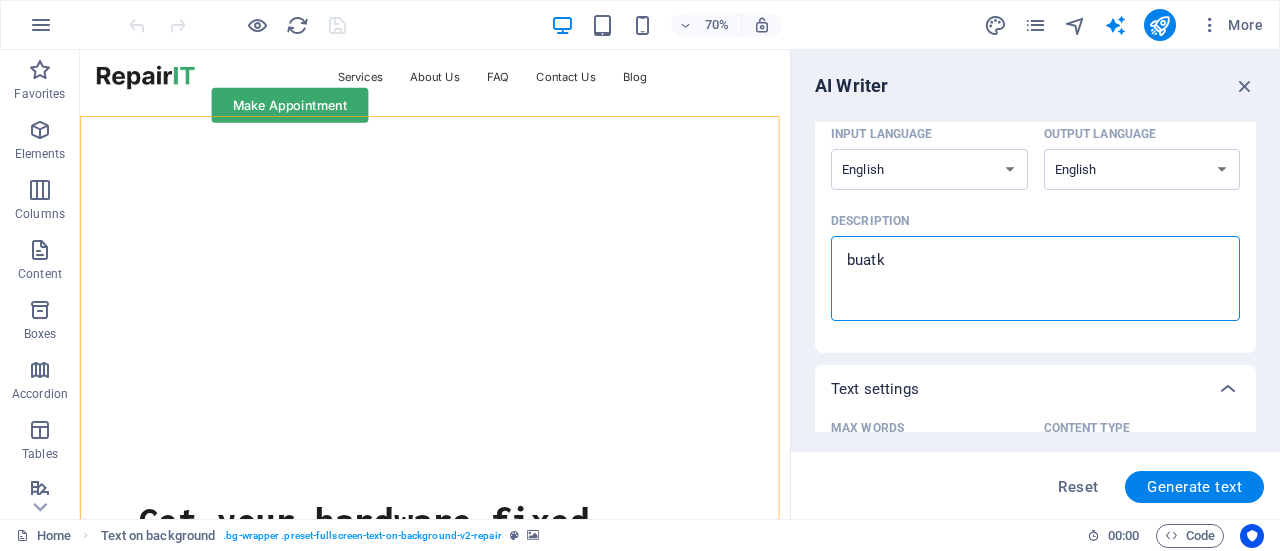 type on "buat" 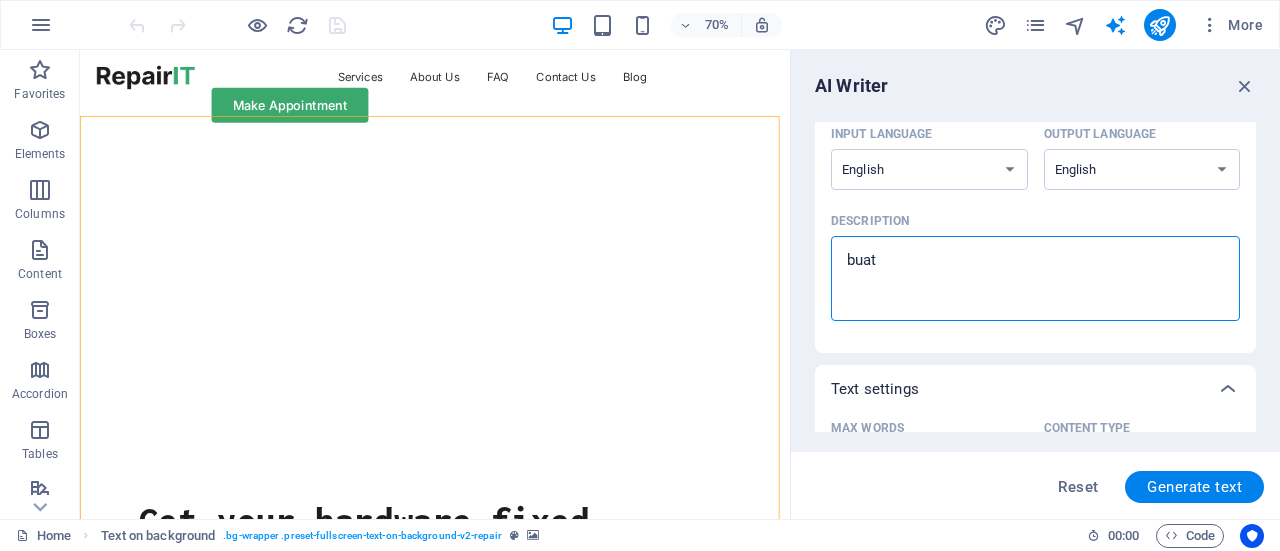 type on "bua" 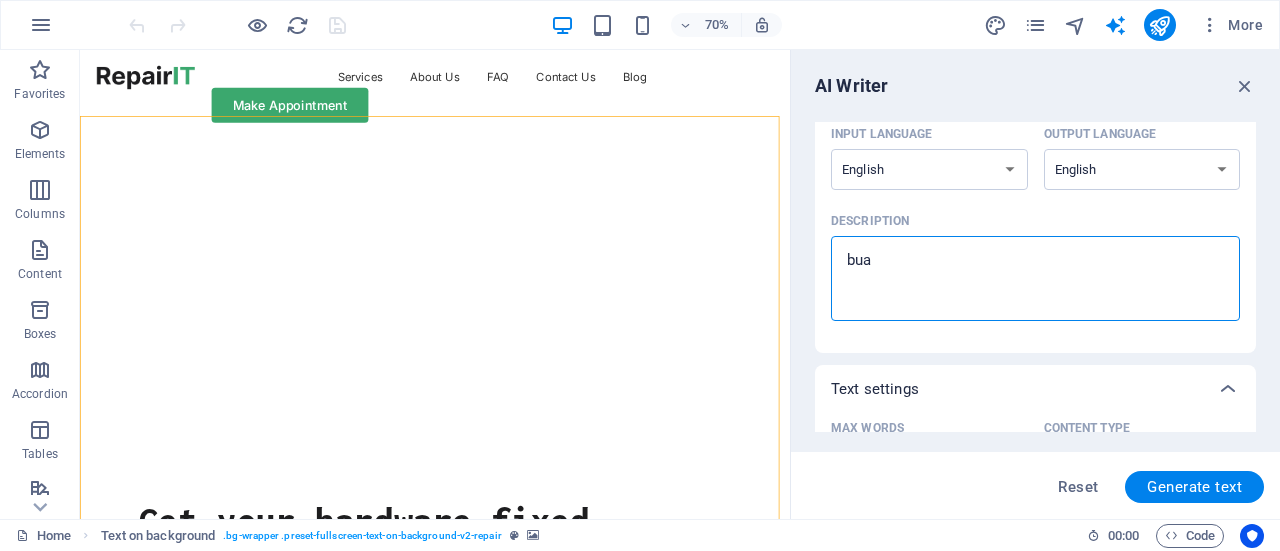 type on "bu" 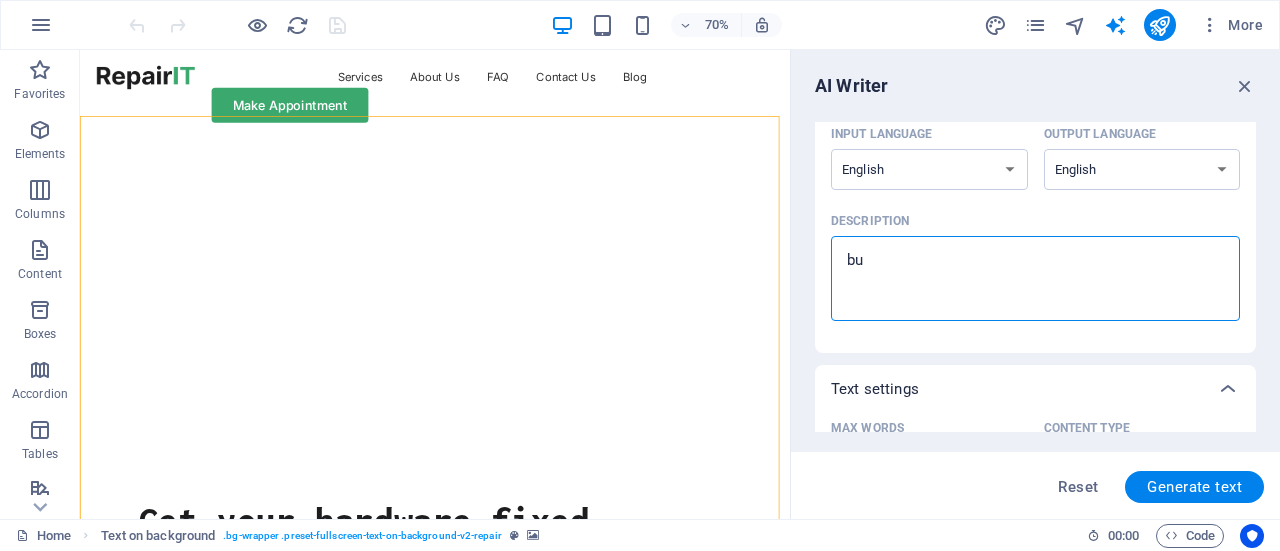 type on "b" 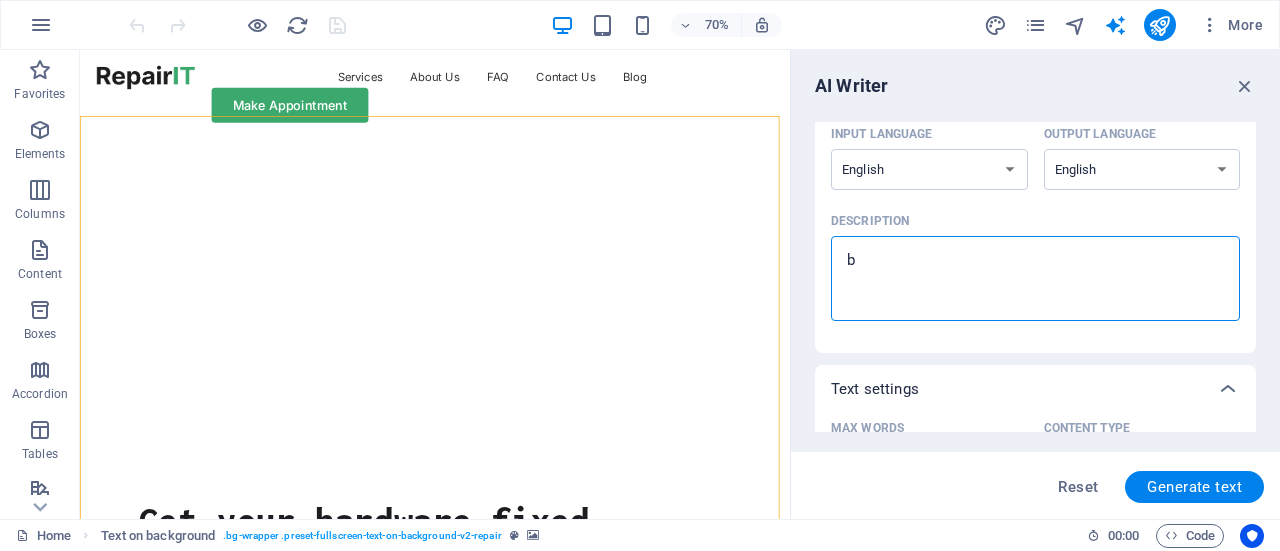 type 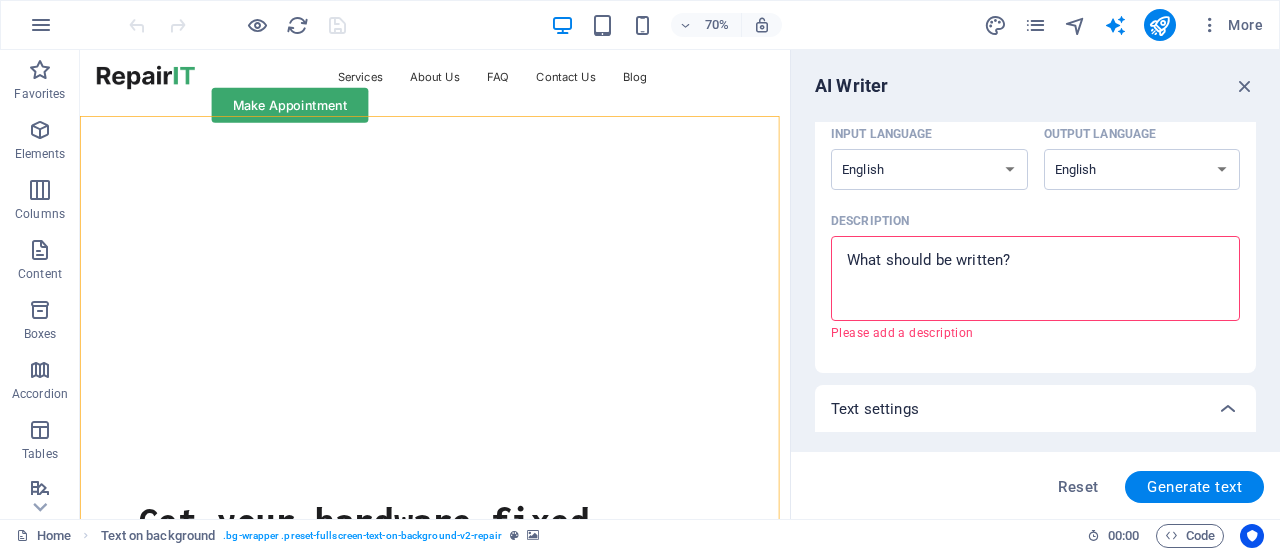 type on "c" 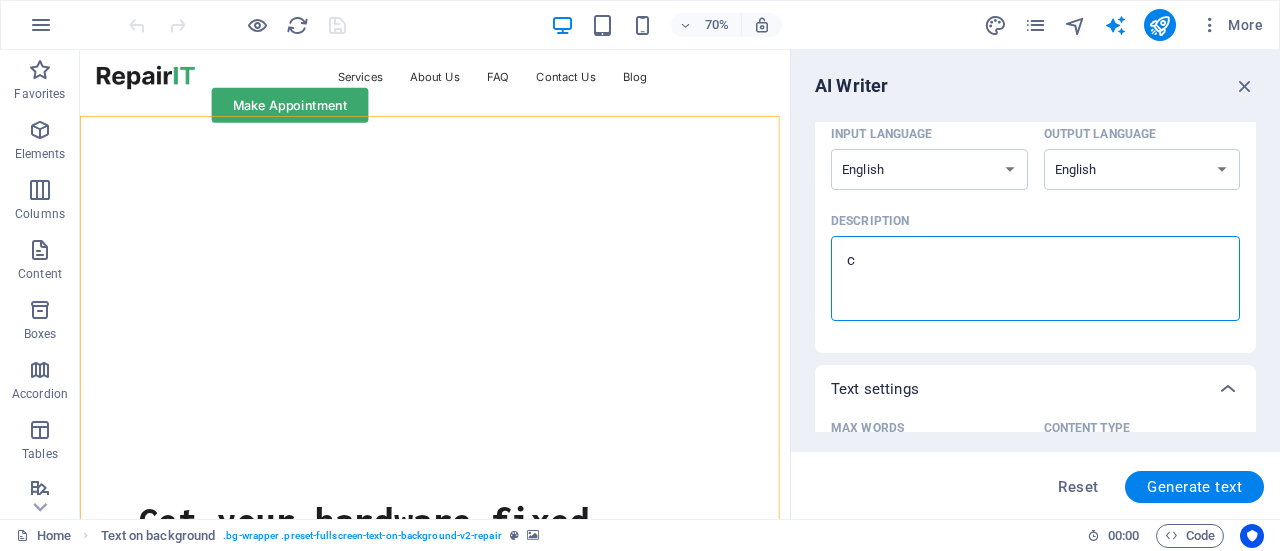 type on "cr" 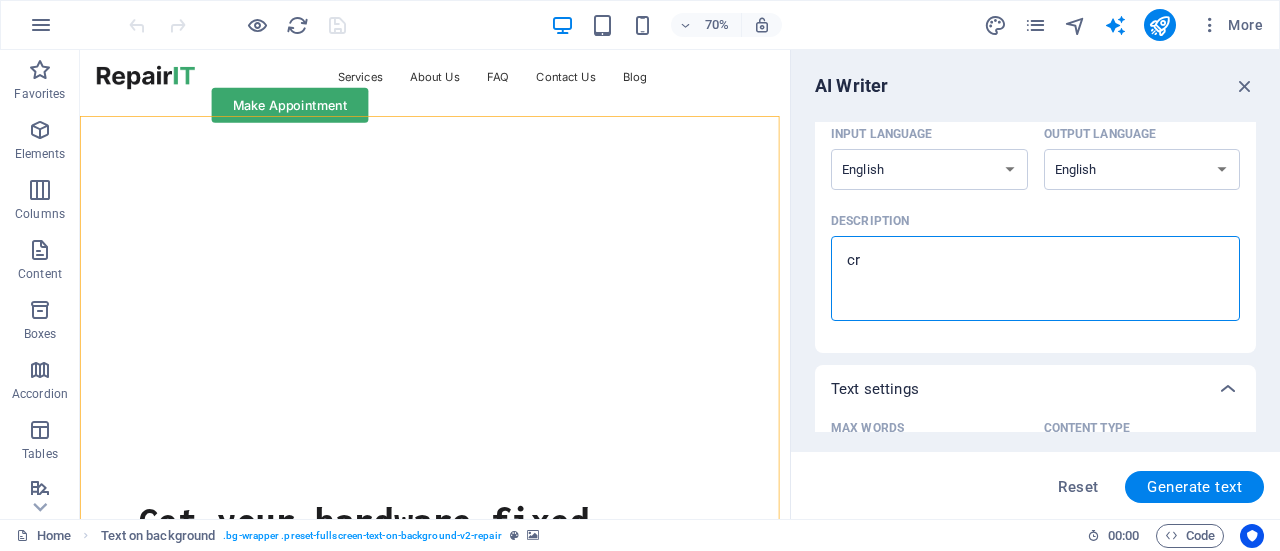 type on "cre" 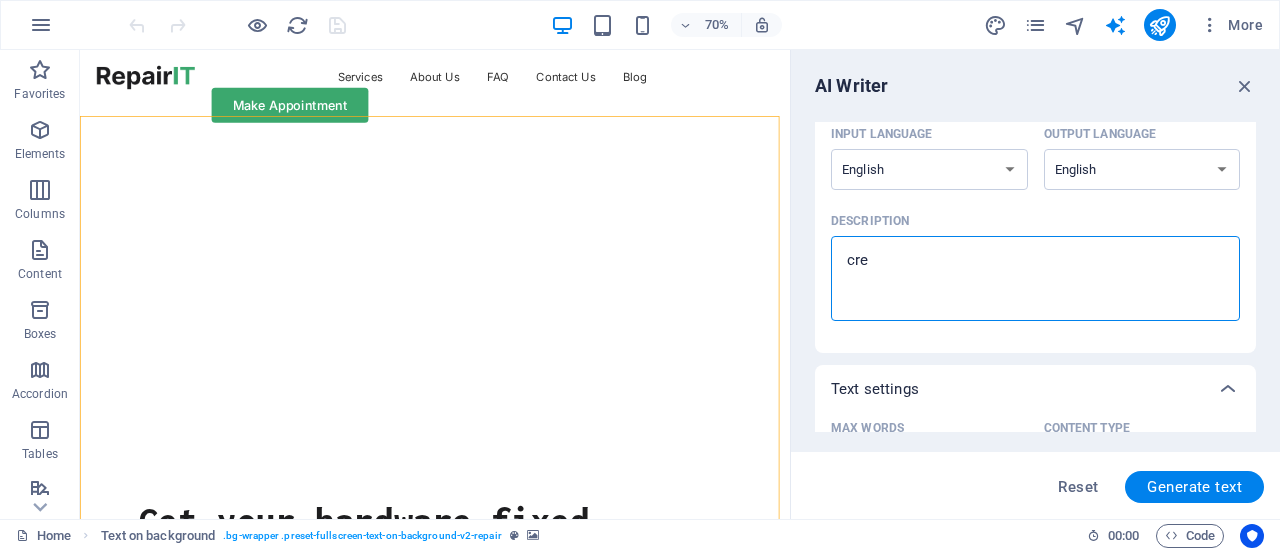 type on "crea" 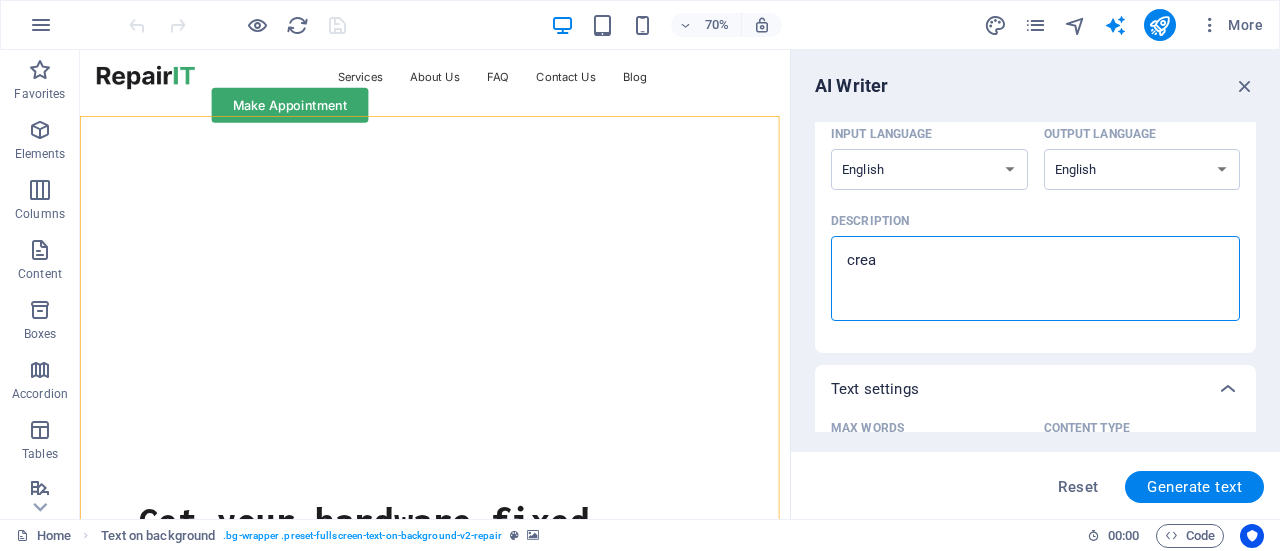 type on "creat" 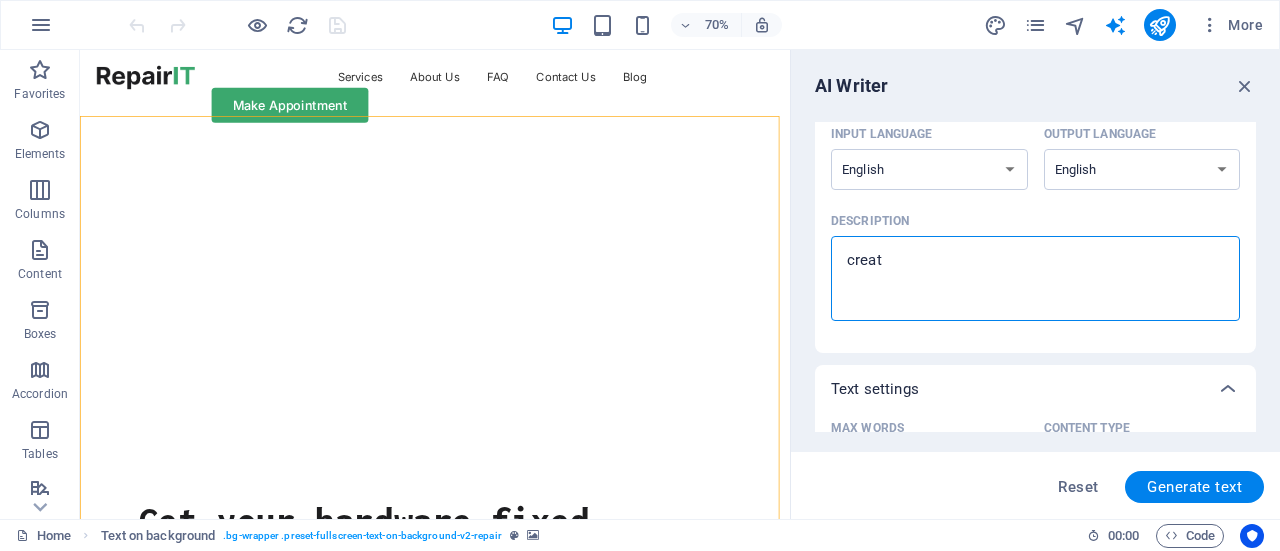 type on "create" 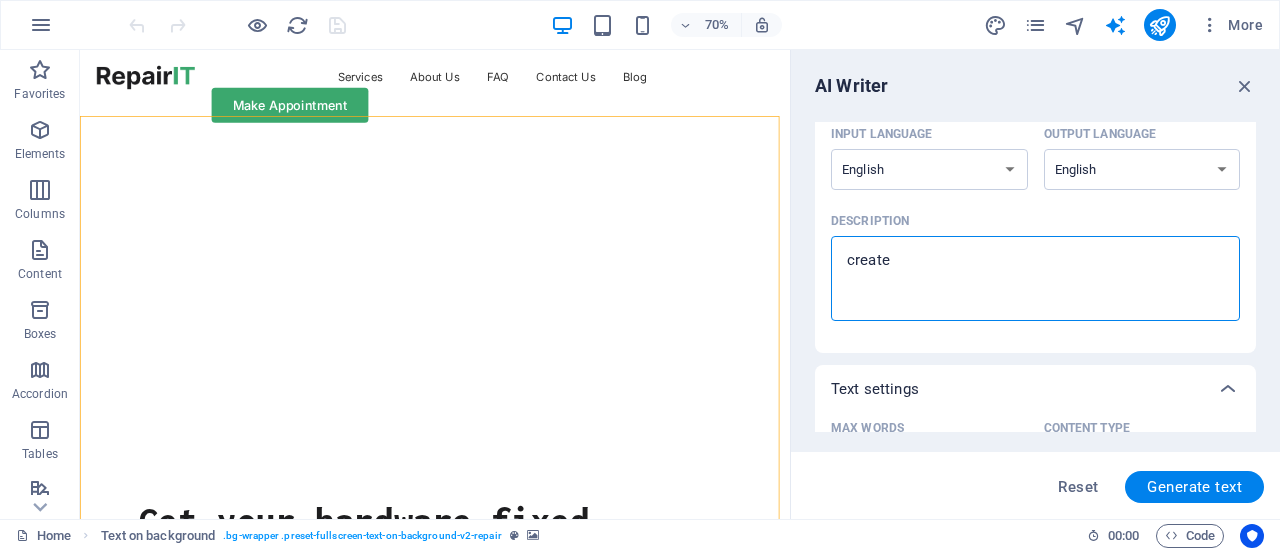 type on "create" 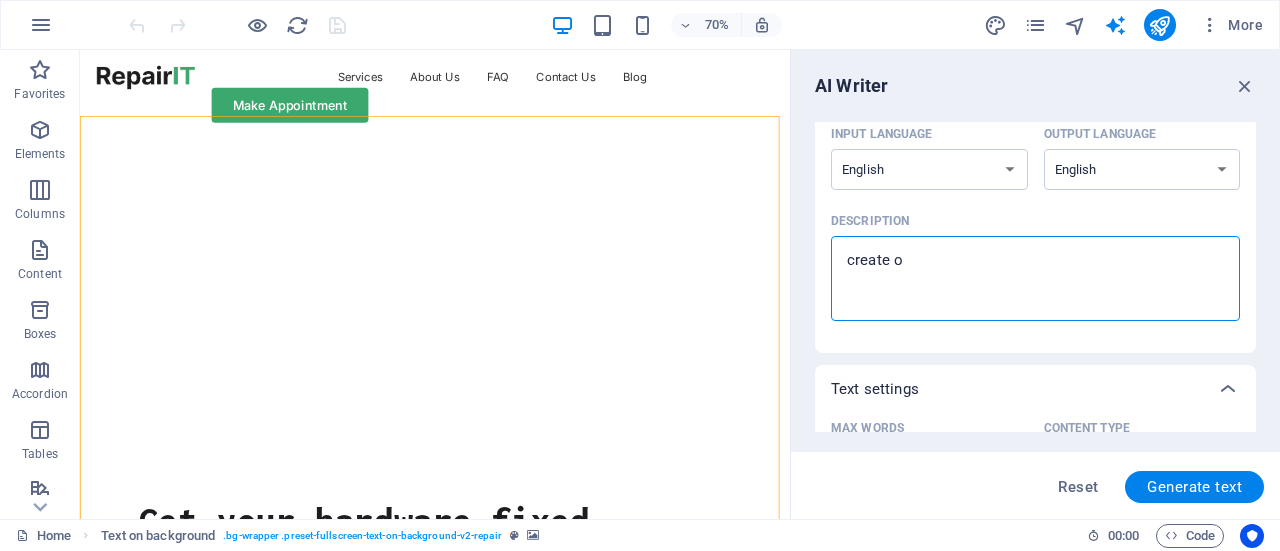 type on "create on" 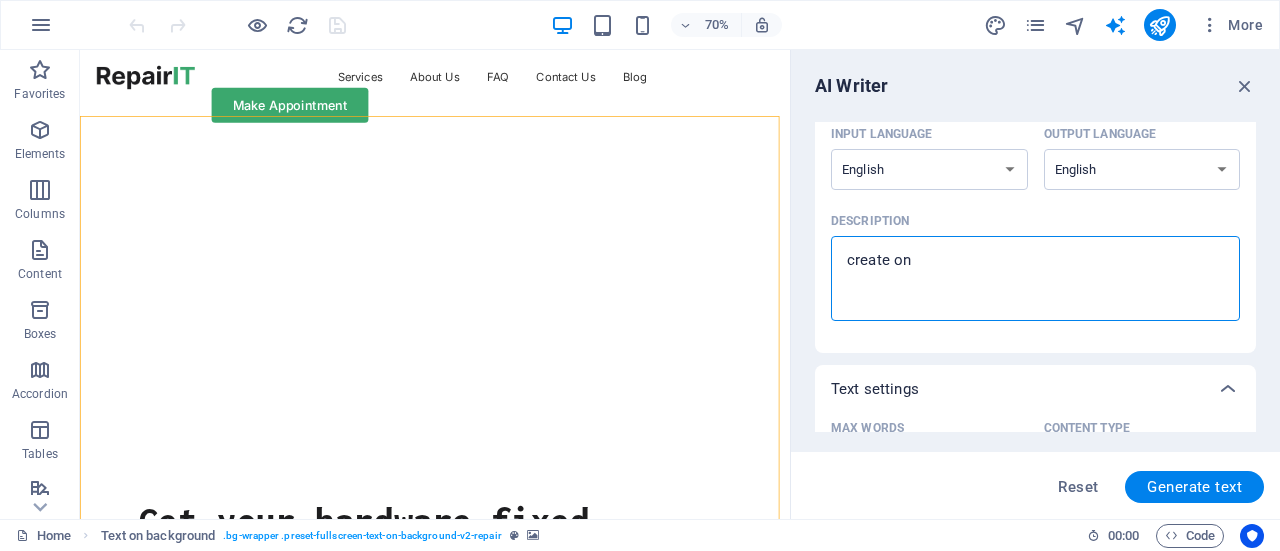 type on "create one" 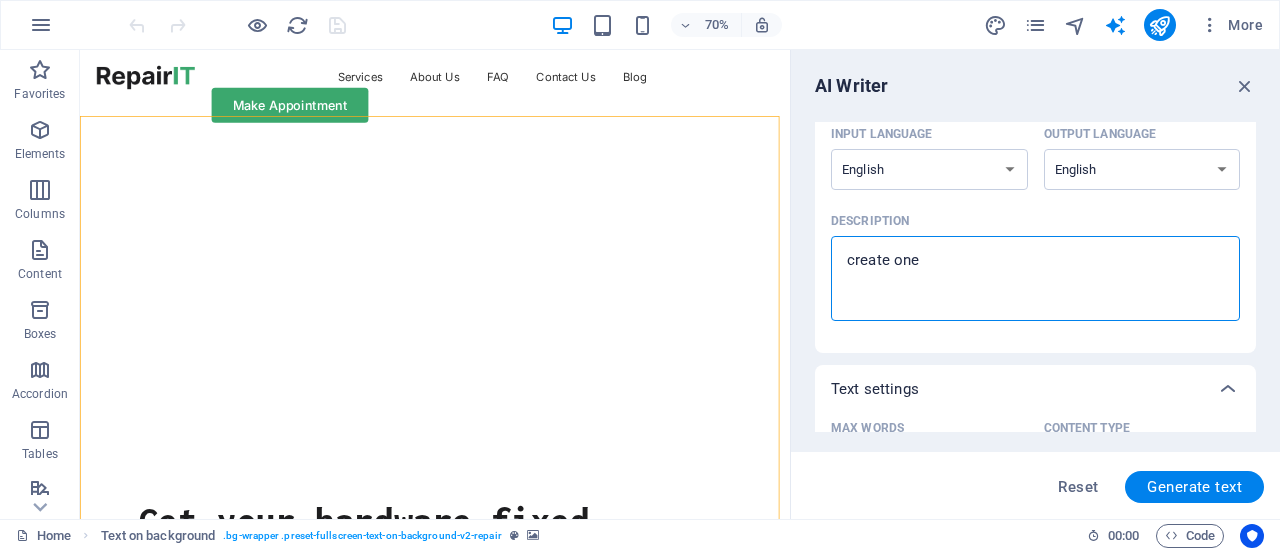 type on "x" 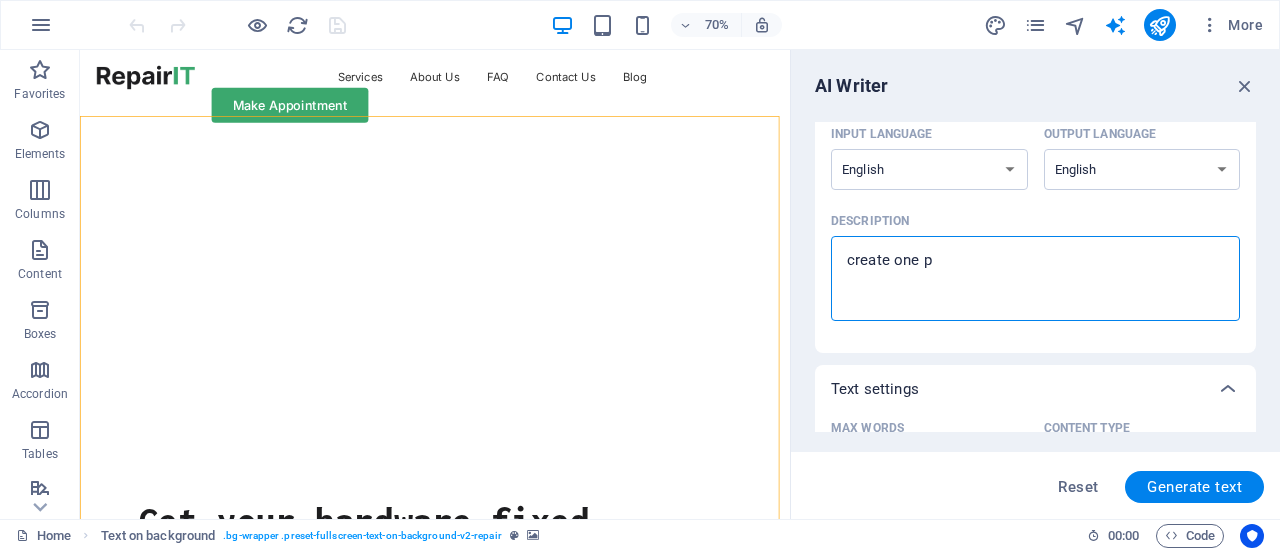 type on "x" 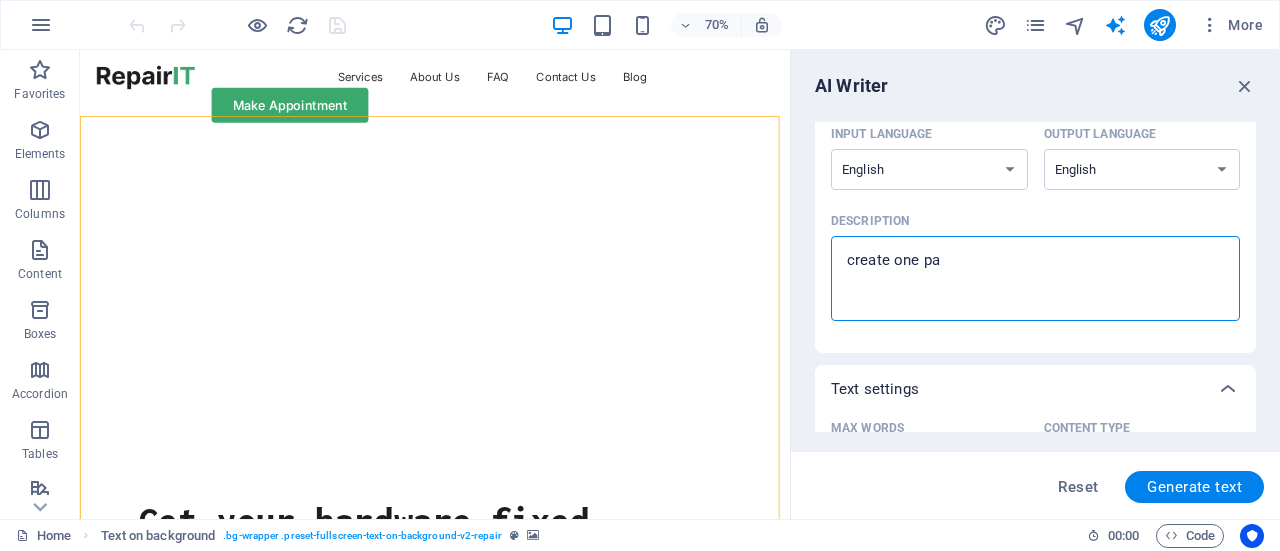 type on "create one pag" 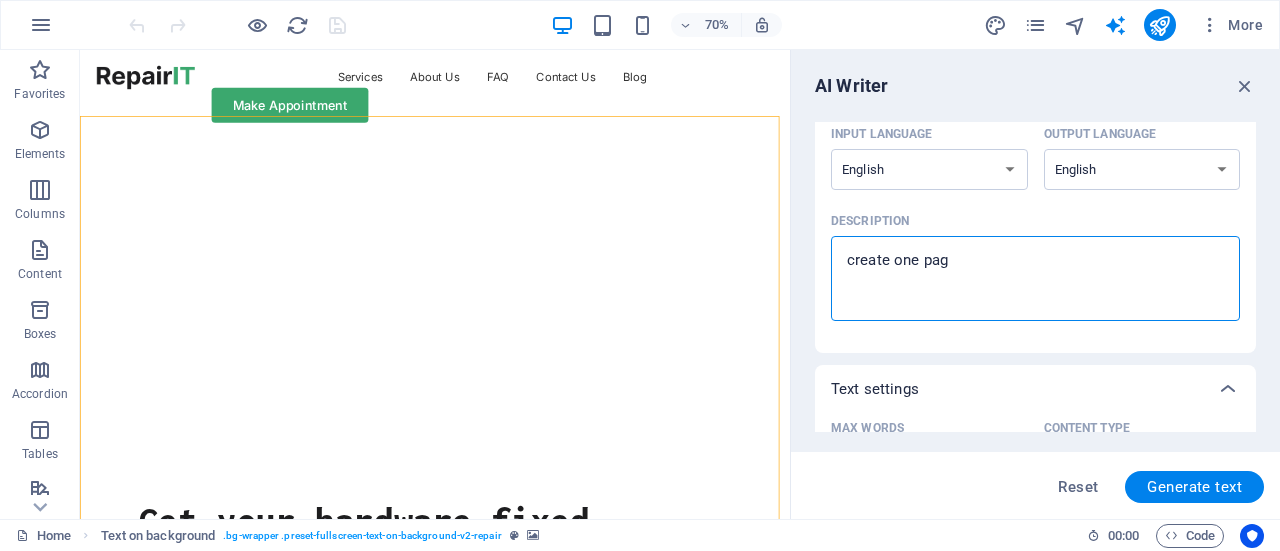 type on "create one page" 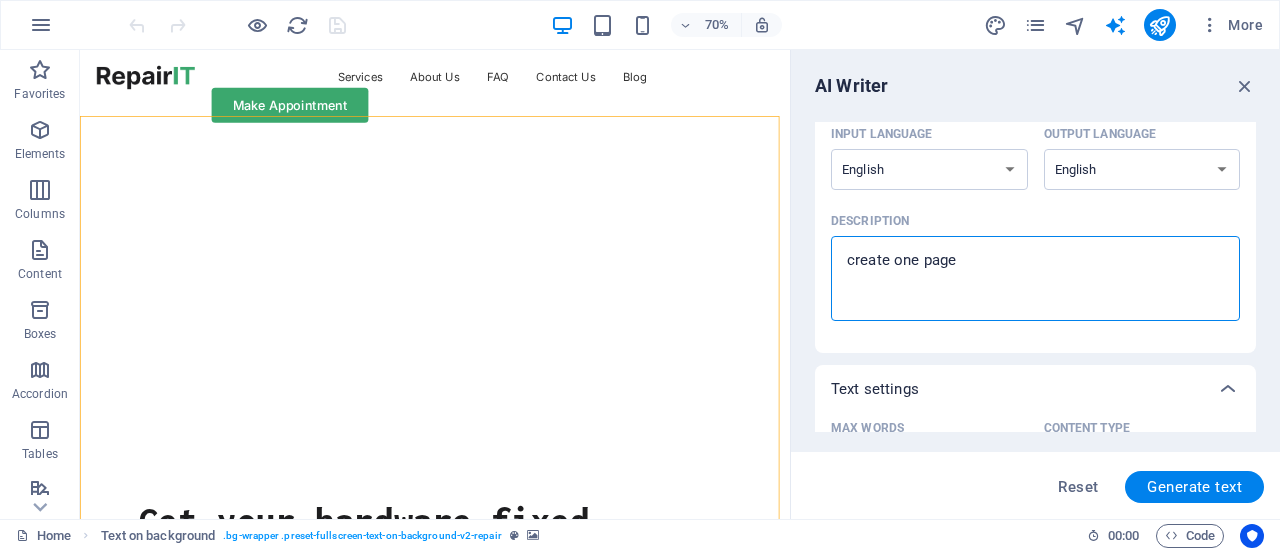 type on "create one page" 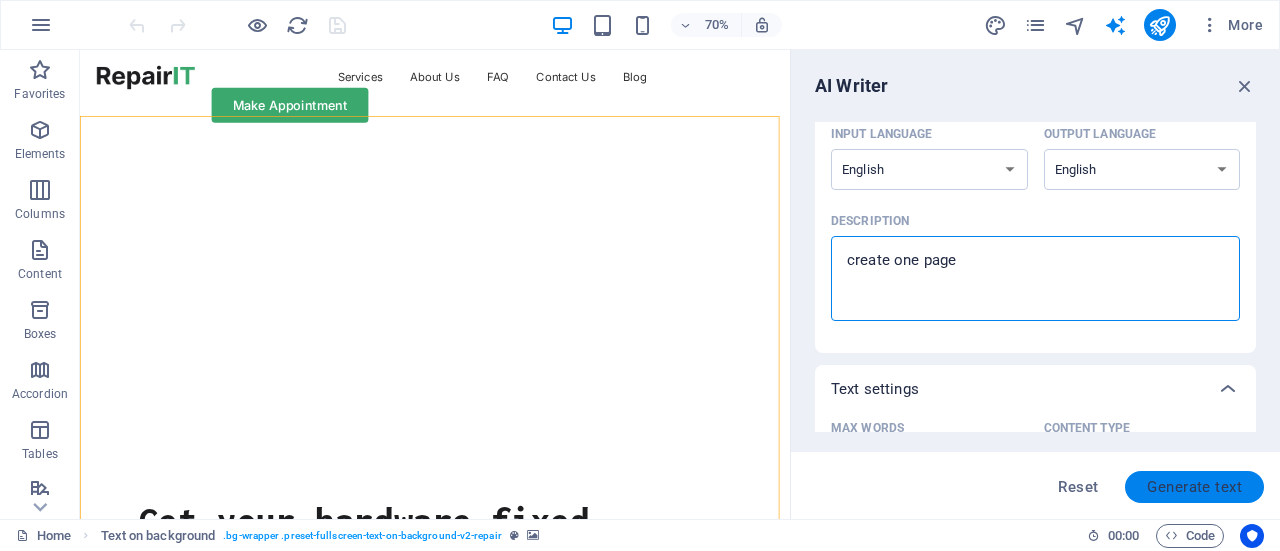type on "create one page" 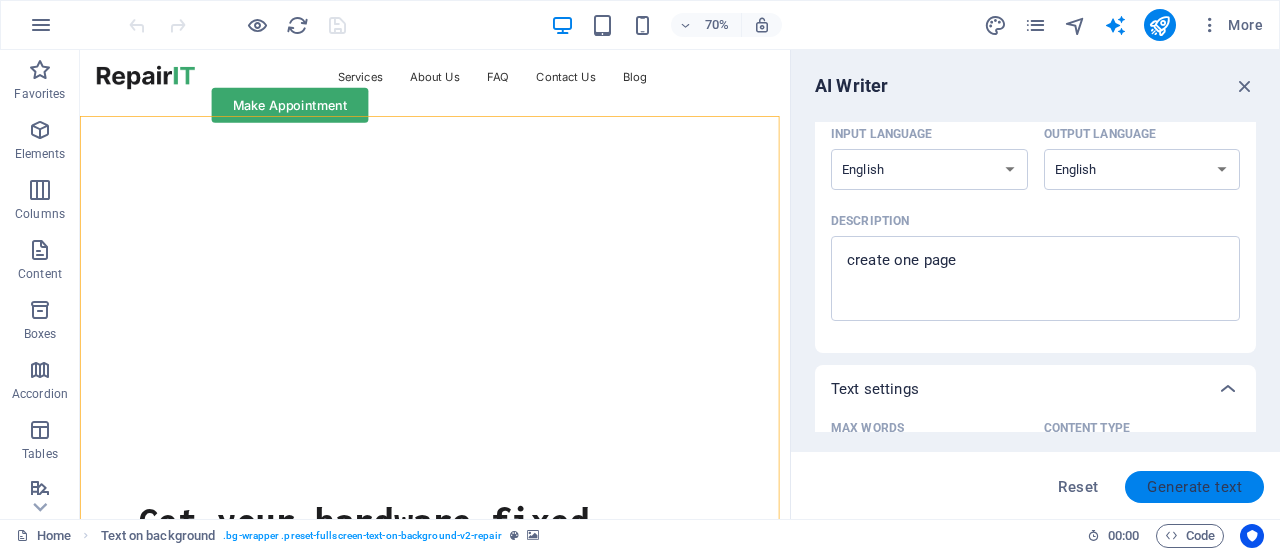 click on "Generate text" at bounding box center (1194, 487) 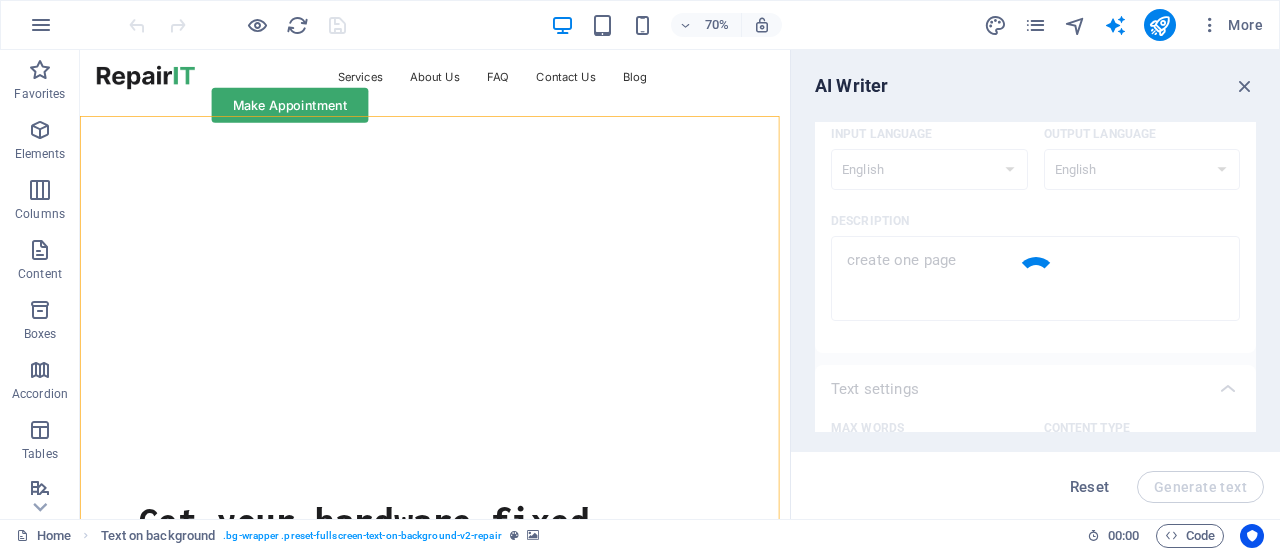 type on "x" 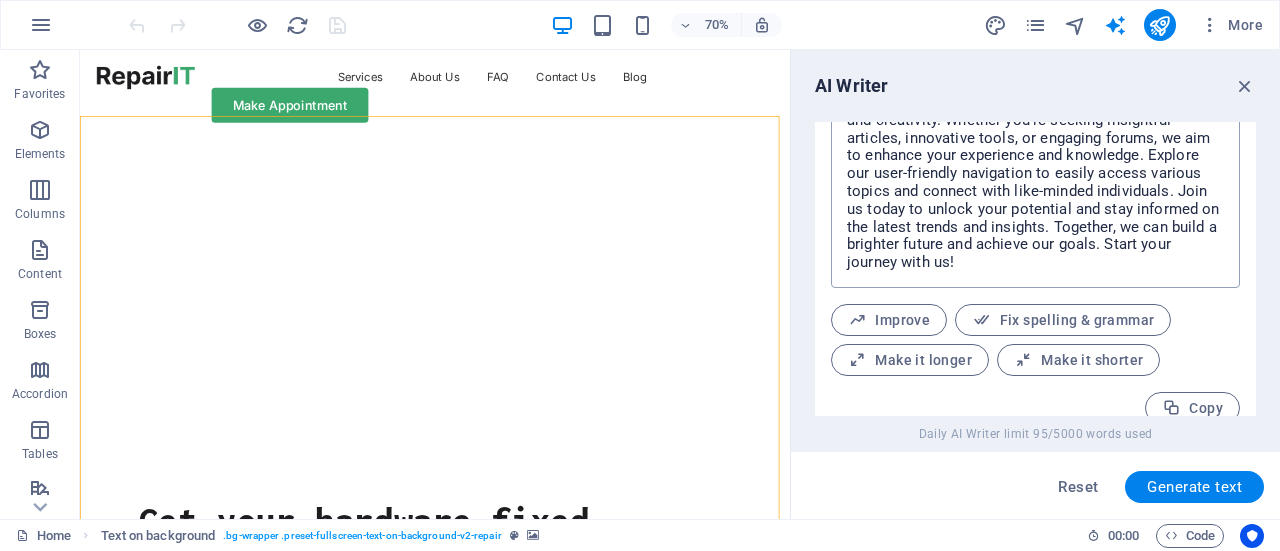 scroll, scrollTop: 922, scrollLeft: 0, axis: vertical 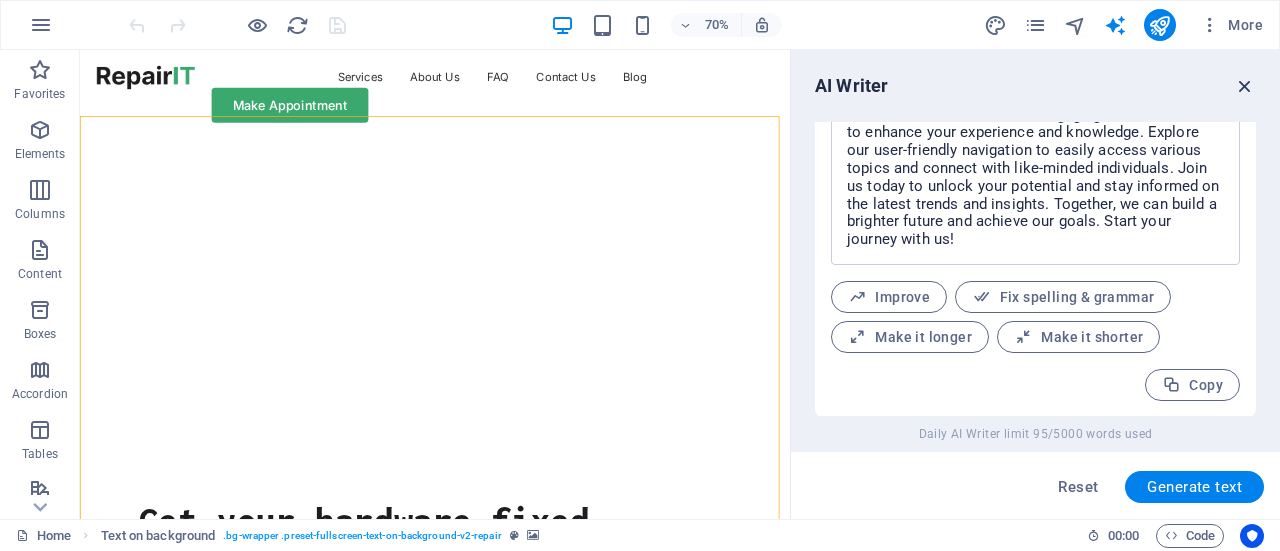 click at bounding box center (1245, 86) 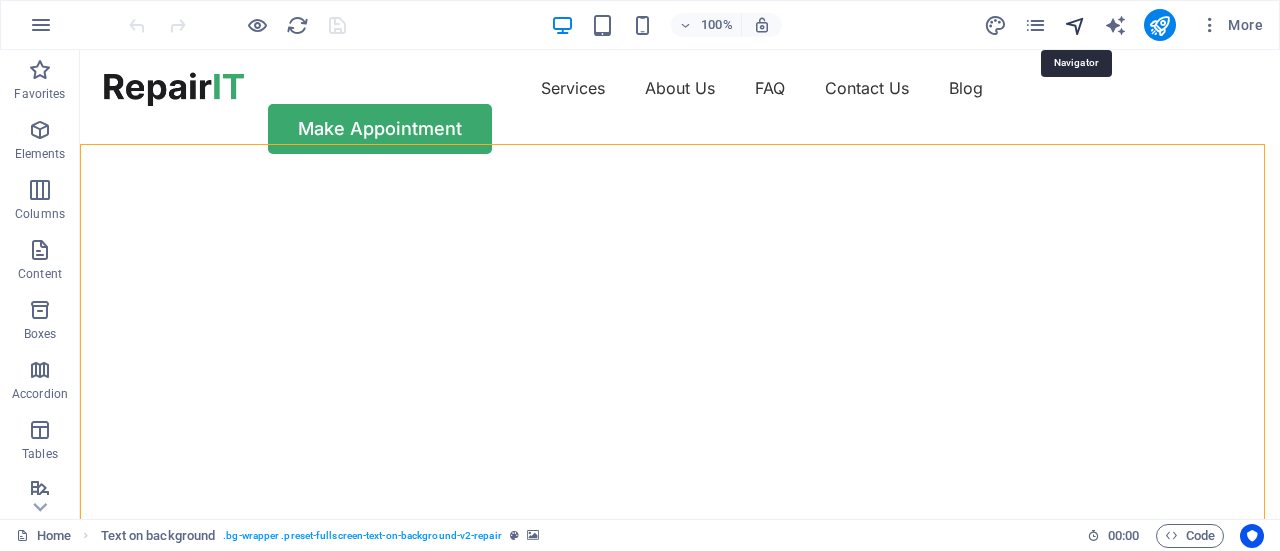 click at bounding box center (1075, 25) 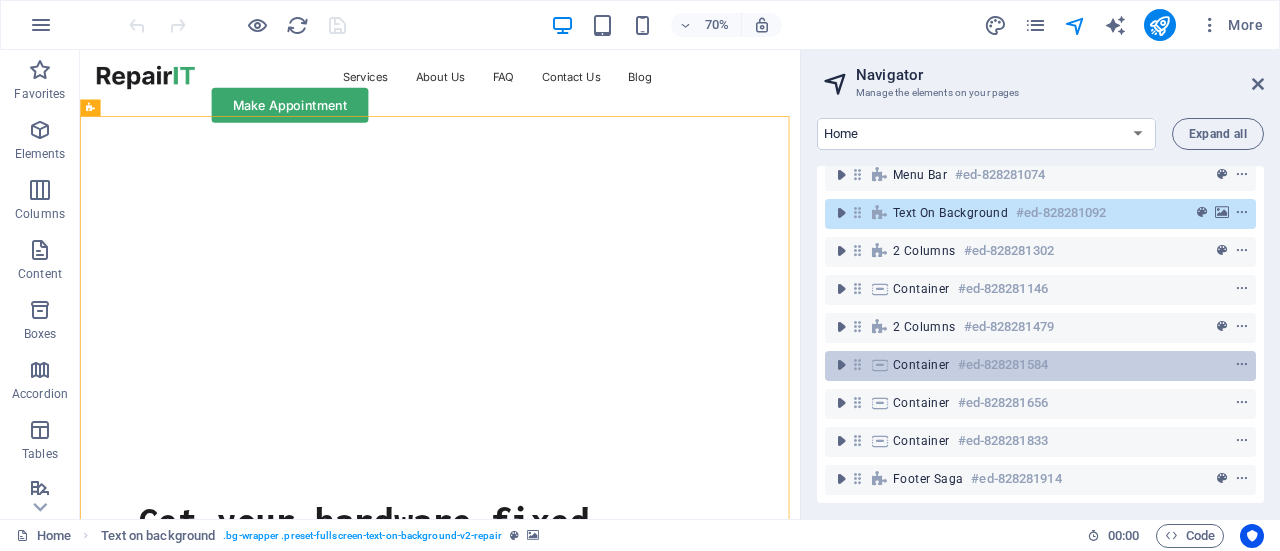scroll, scrollTop: 0, scrollLeft: 0, axis: both 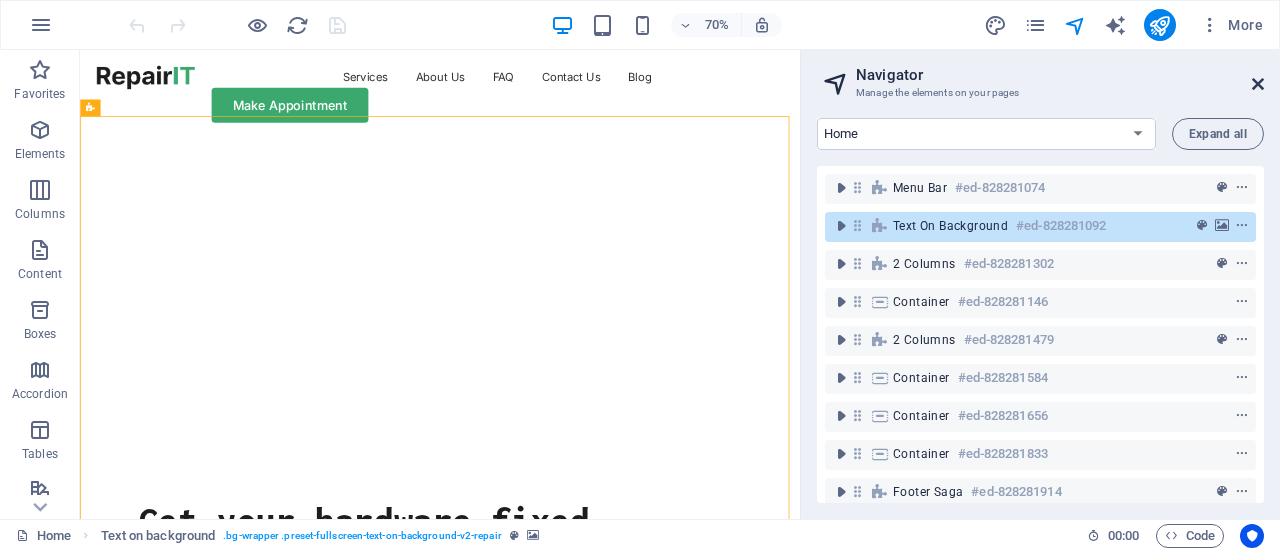 click at bounding box center [1258, 84] 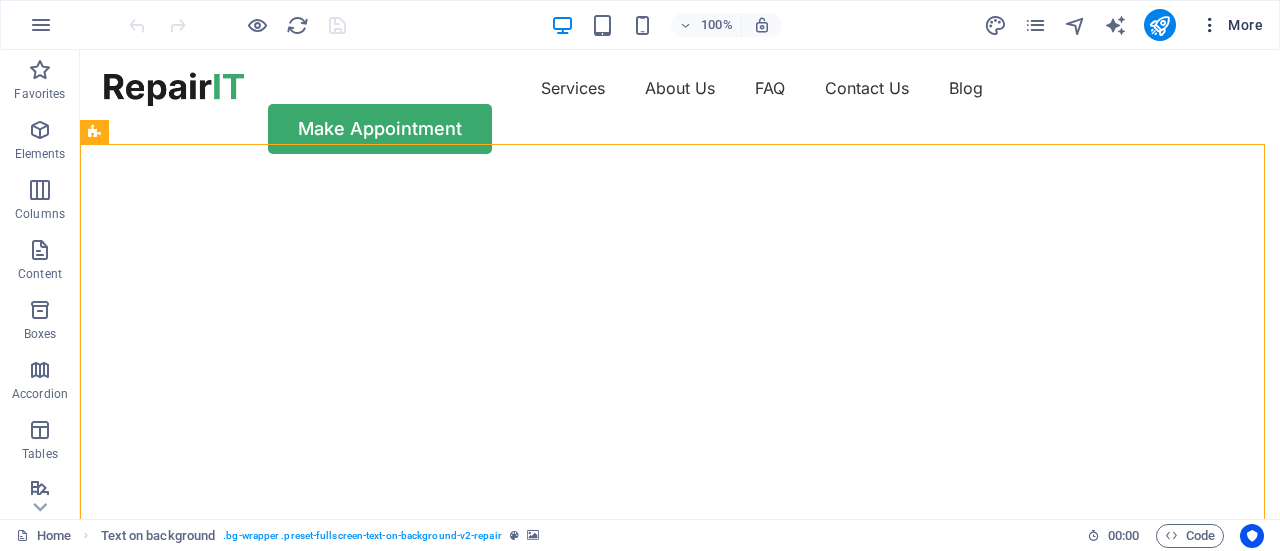 click on "More" at bounding box center [1231, 25] 